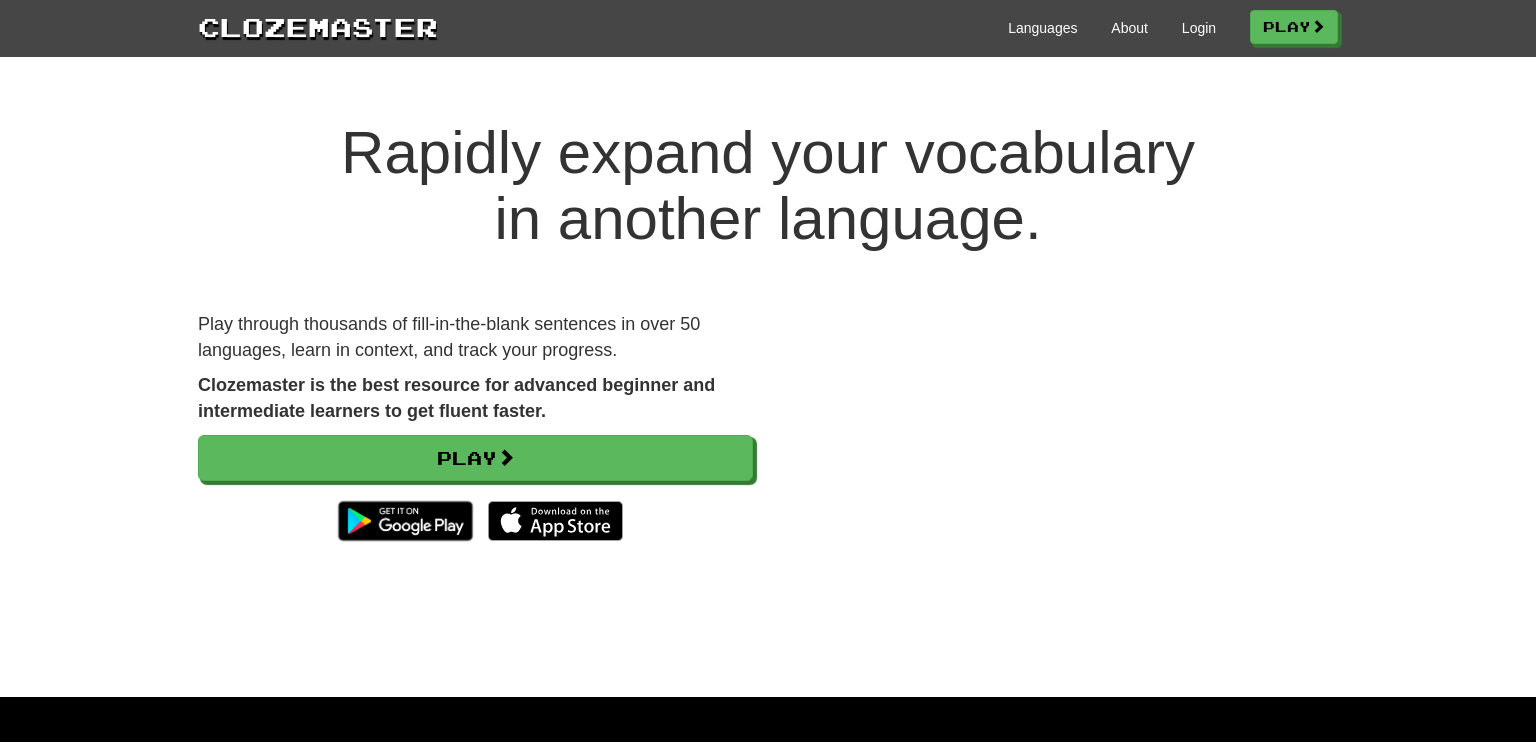 scroll, scrollTop: 0, scrollLeft: 0, axis: both 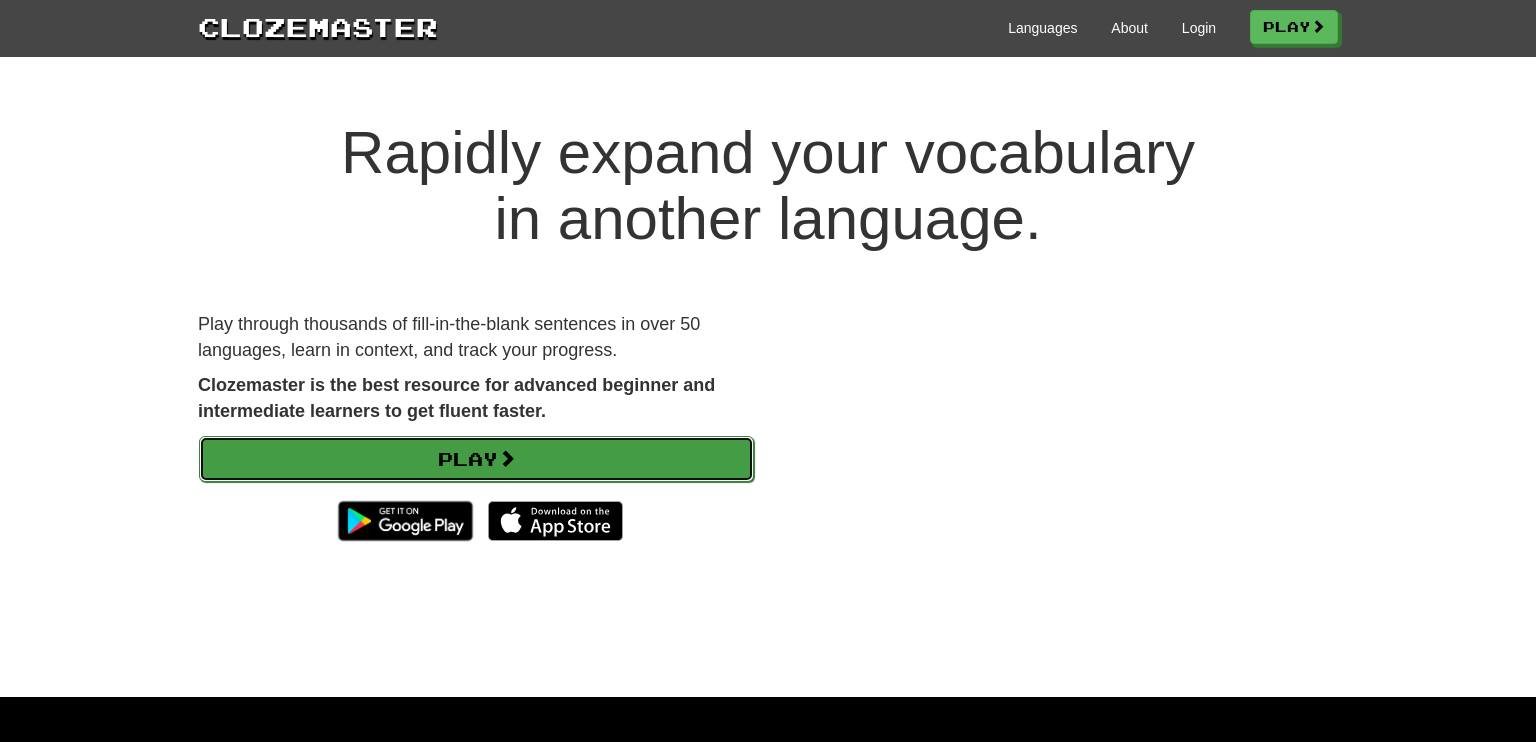click on "Play" at bounding box center [476, 459] 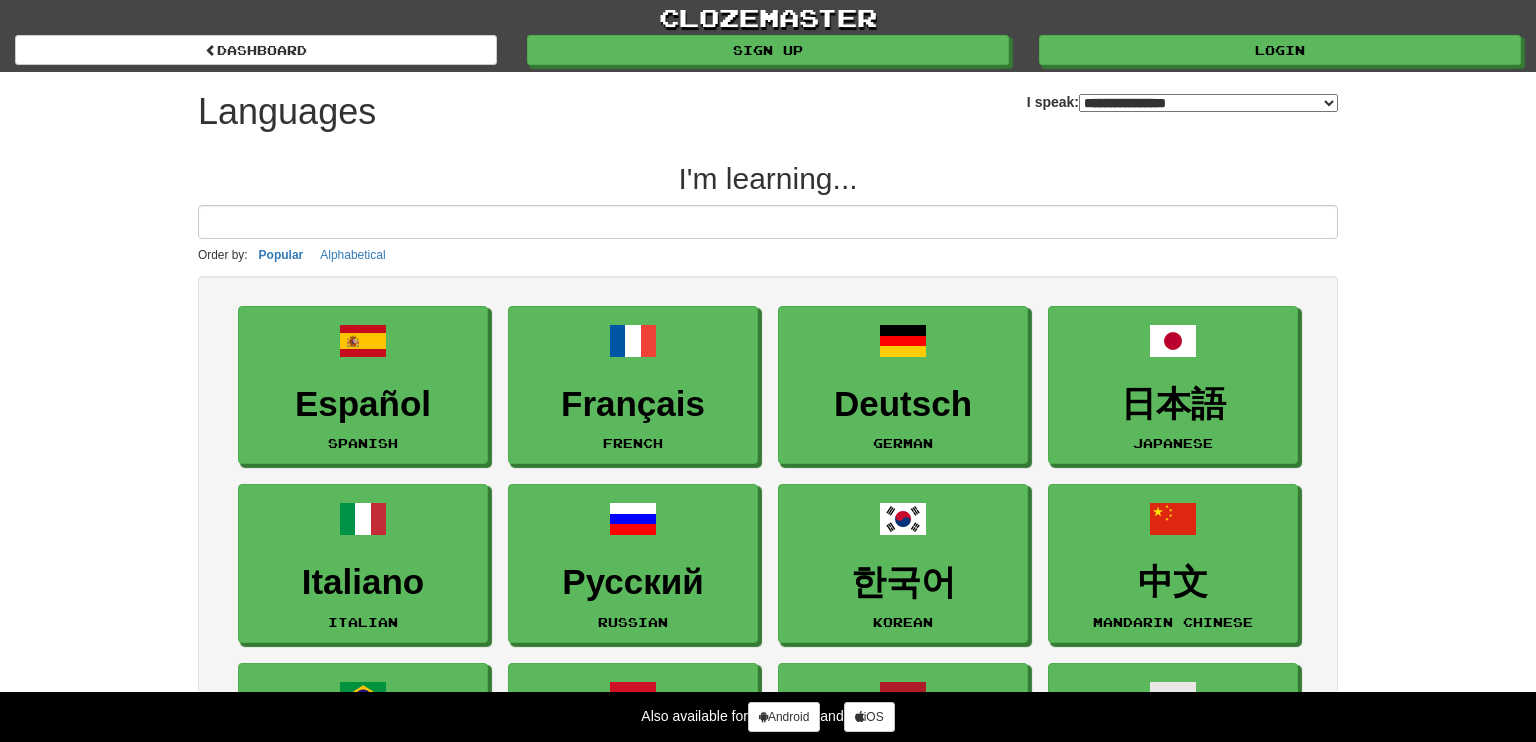 select on "*******" 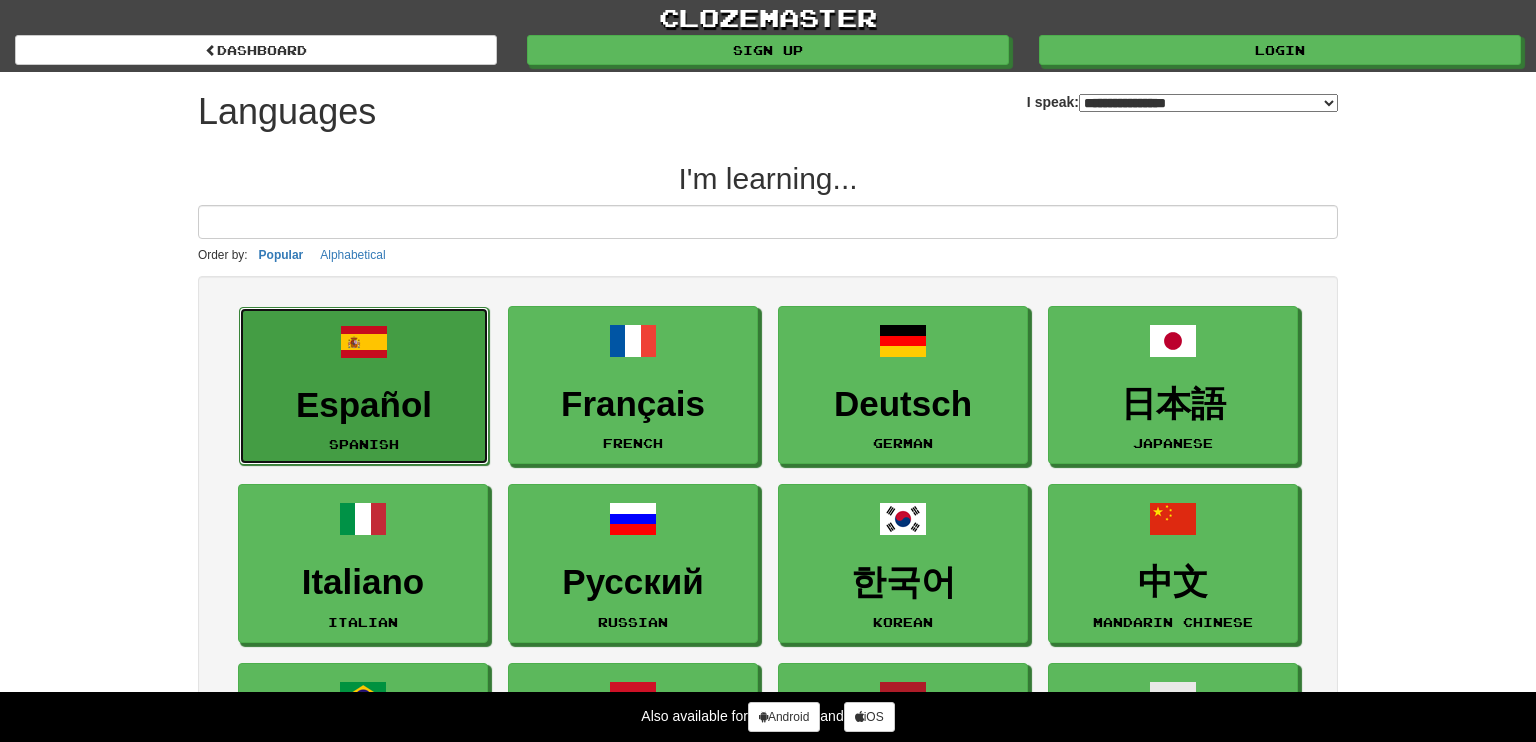 click on "Español" at bounding box center [364, 405] 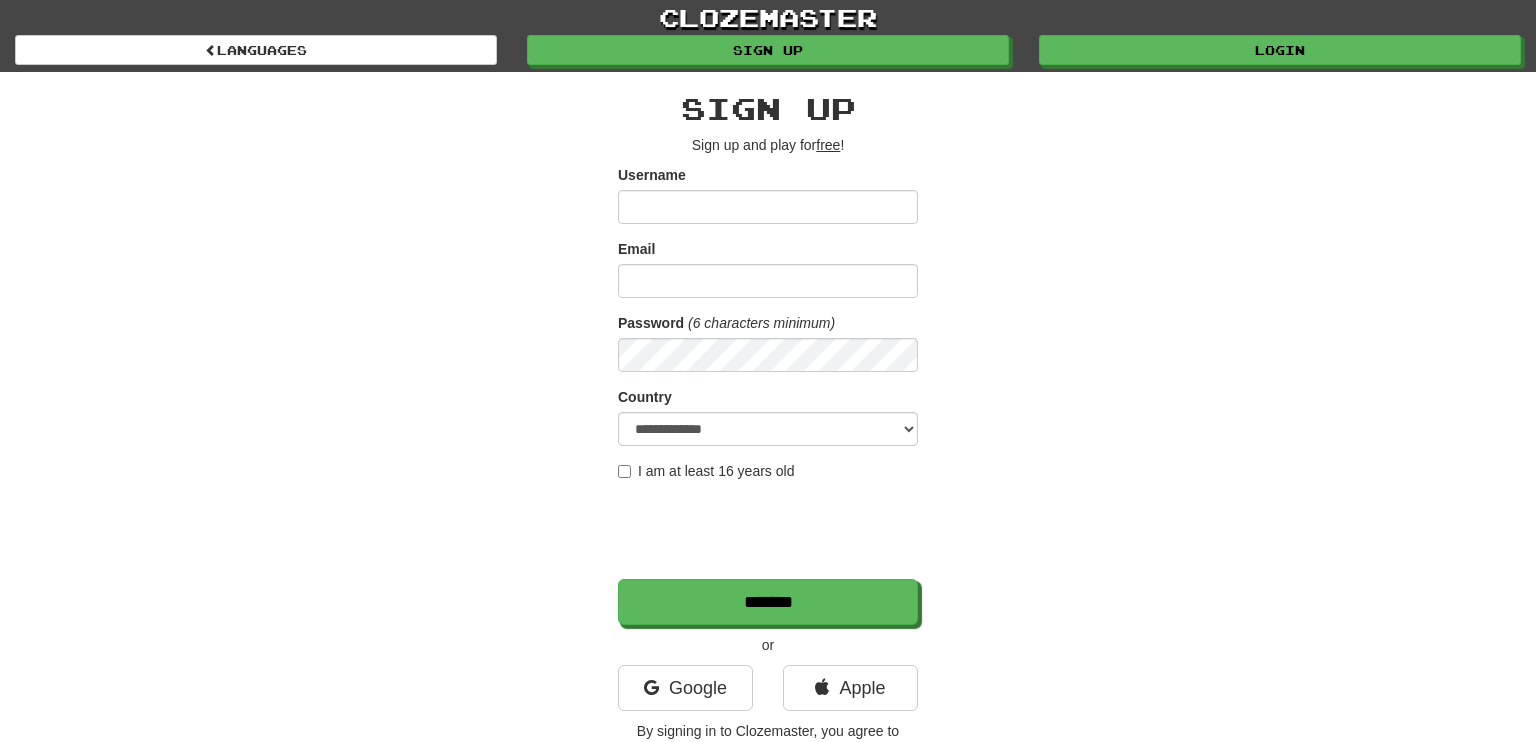 scroll, scrollTop: 0, scrollLeft: 0, axis: both 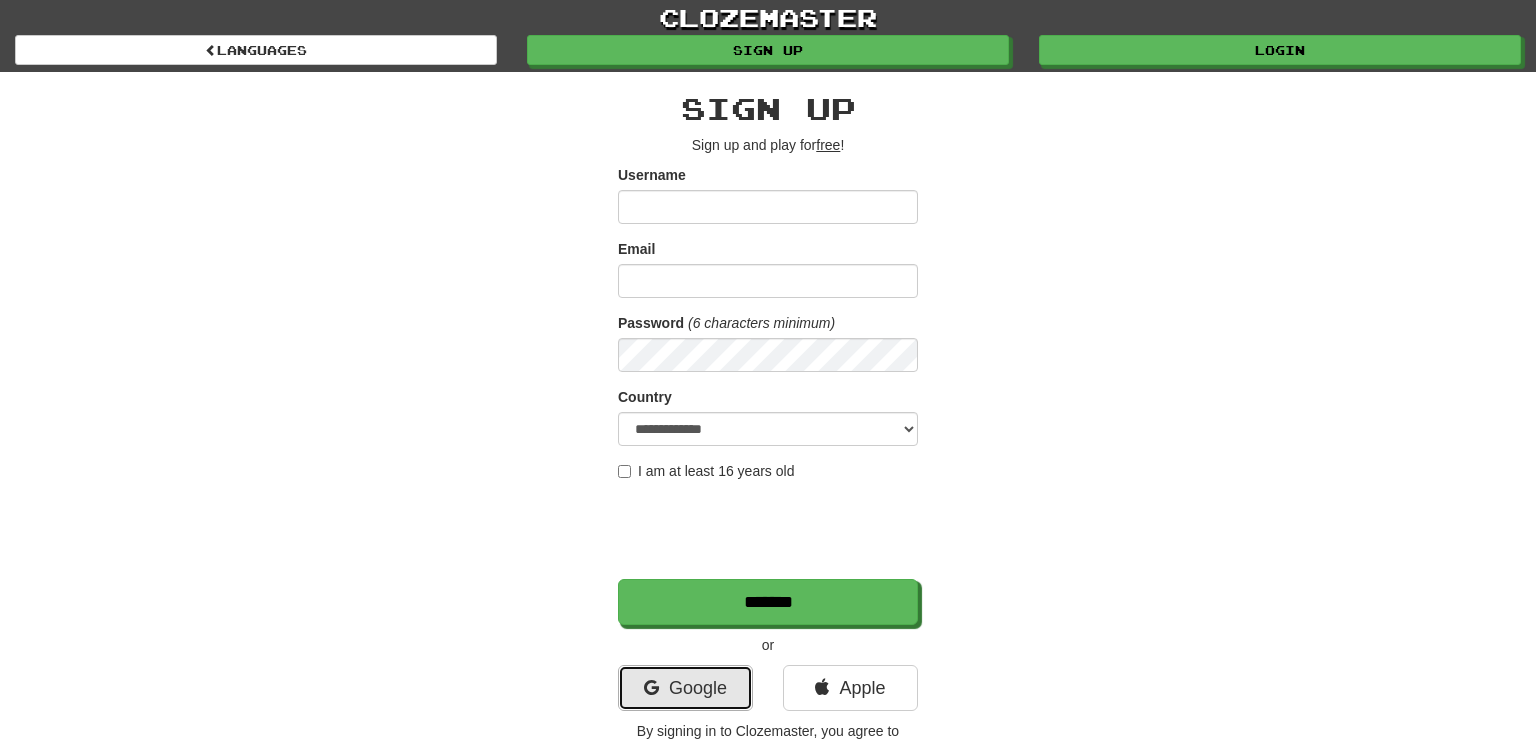 click on "Google" at bounding box center [685, 688] 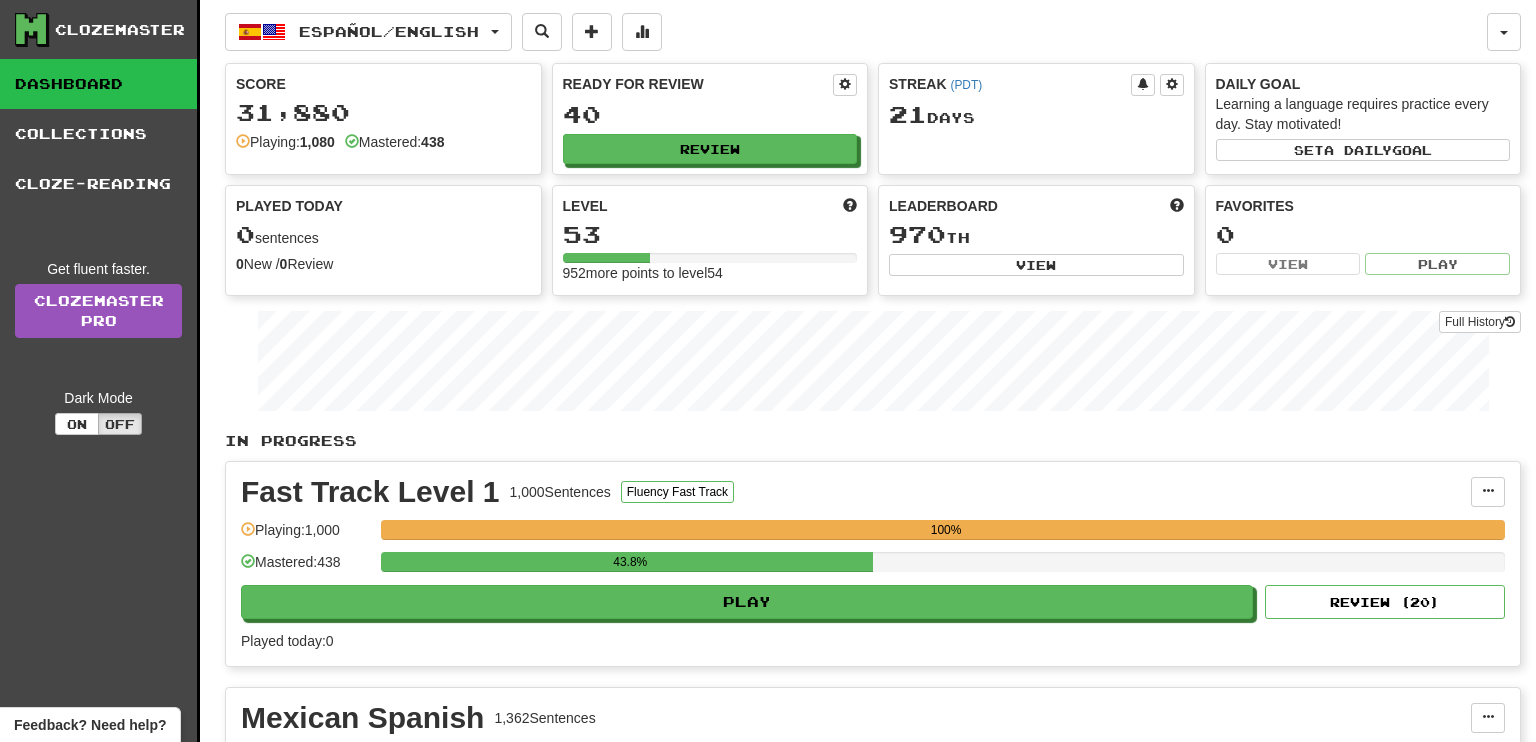 scroll, scrollTop: 0, scrollLeft: 0, axis: both 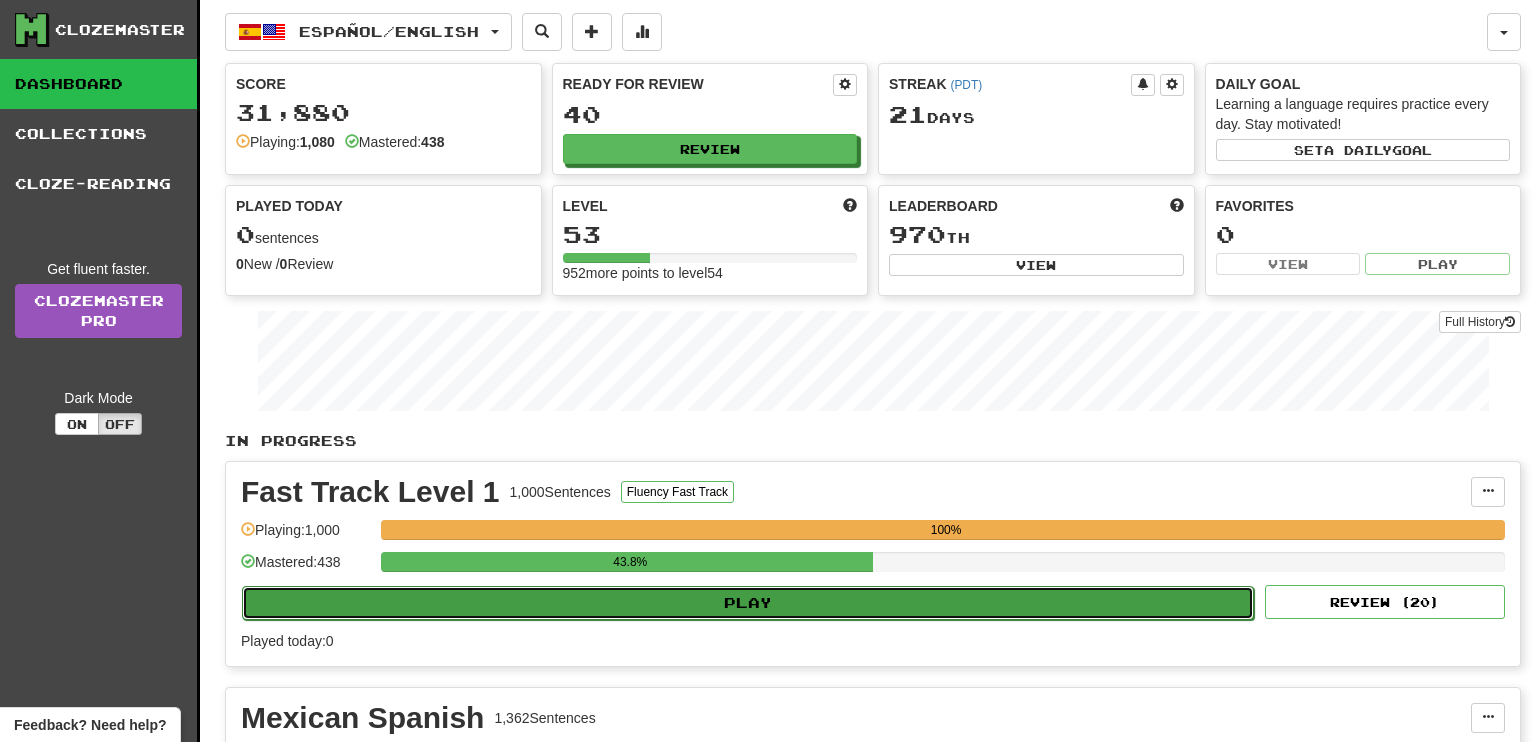 click on "Play" at bounding box center [748, 603] 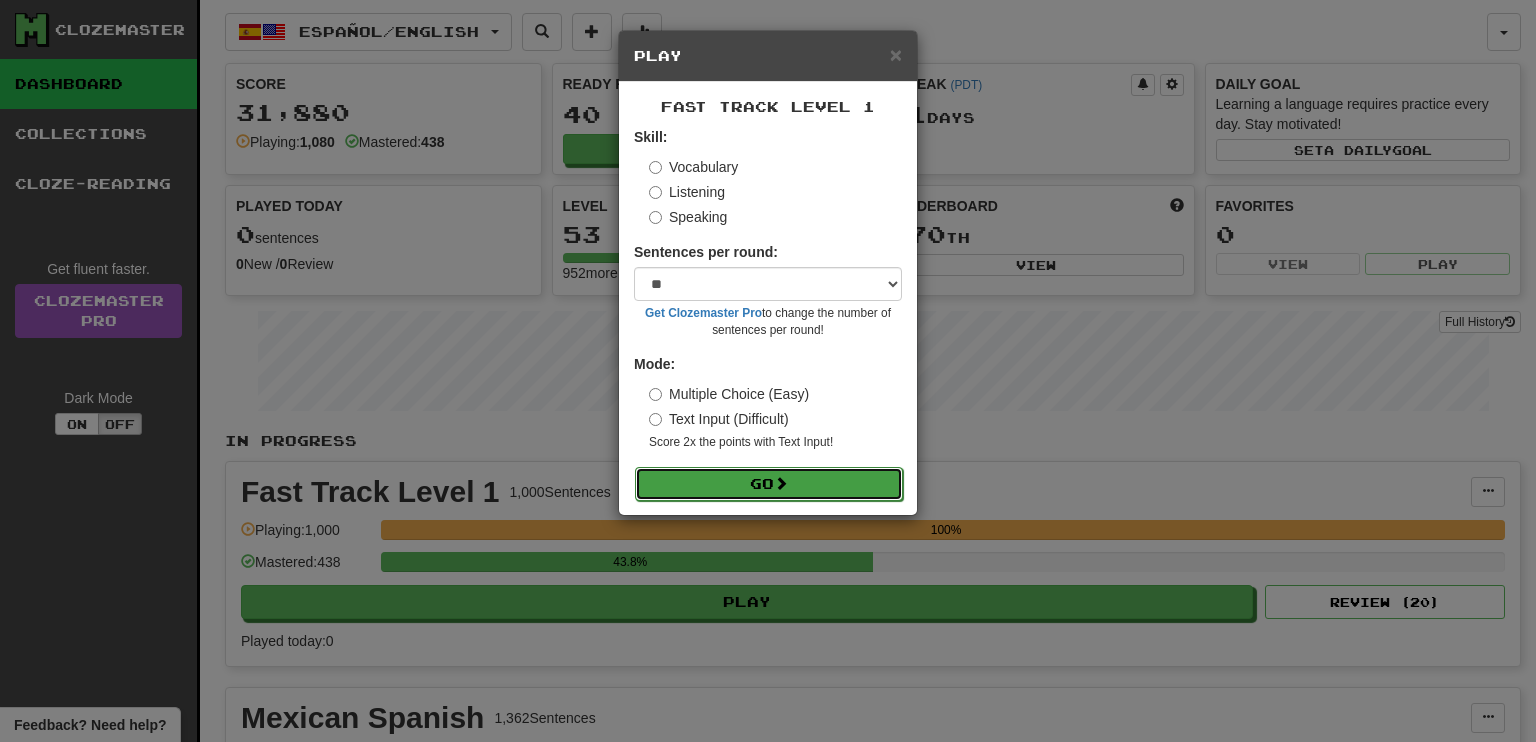 click on "Go" at bounding box center (769, 484) 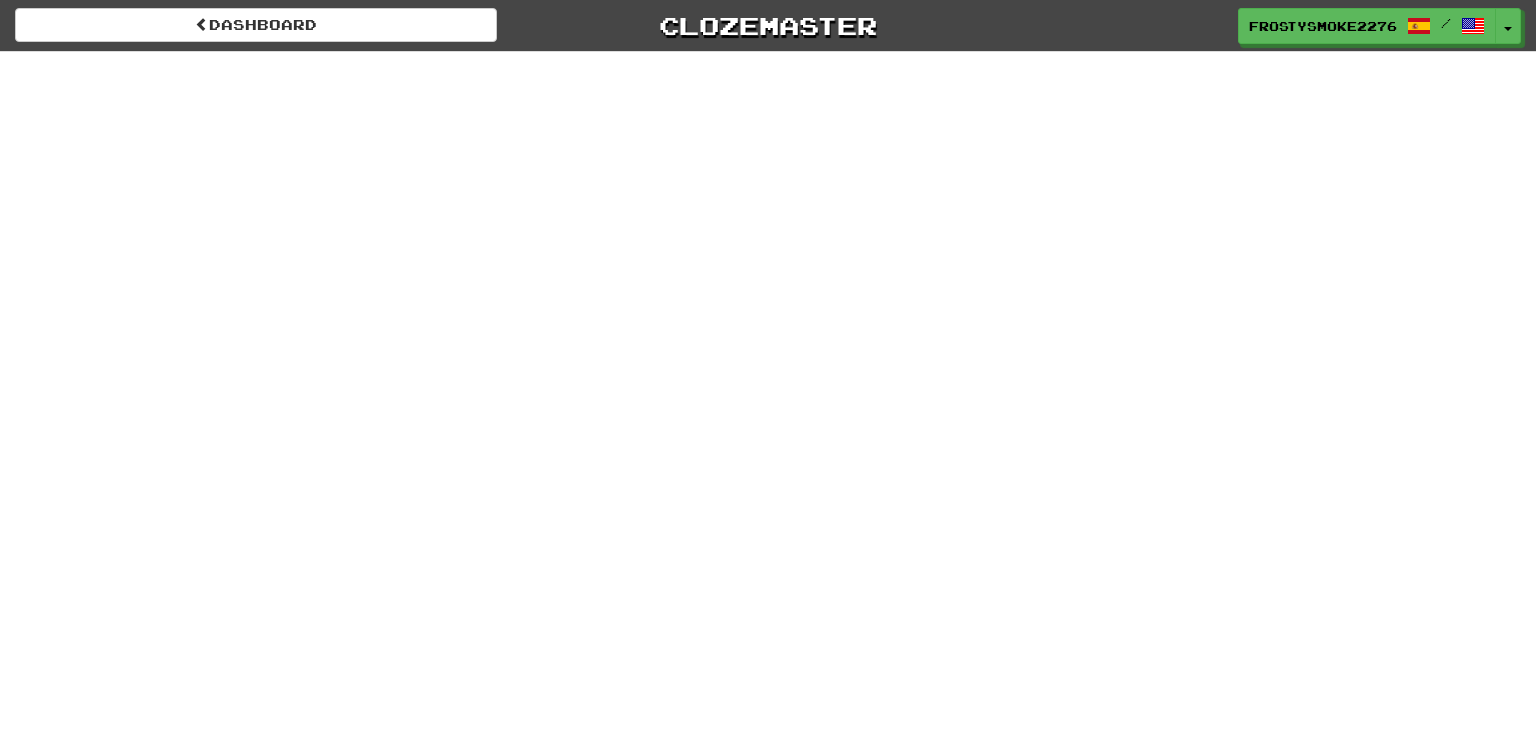 scroll, scrollTop: 0, scrollLeft: 0, axis: both 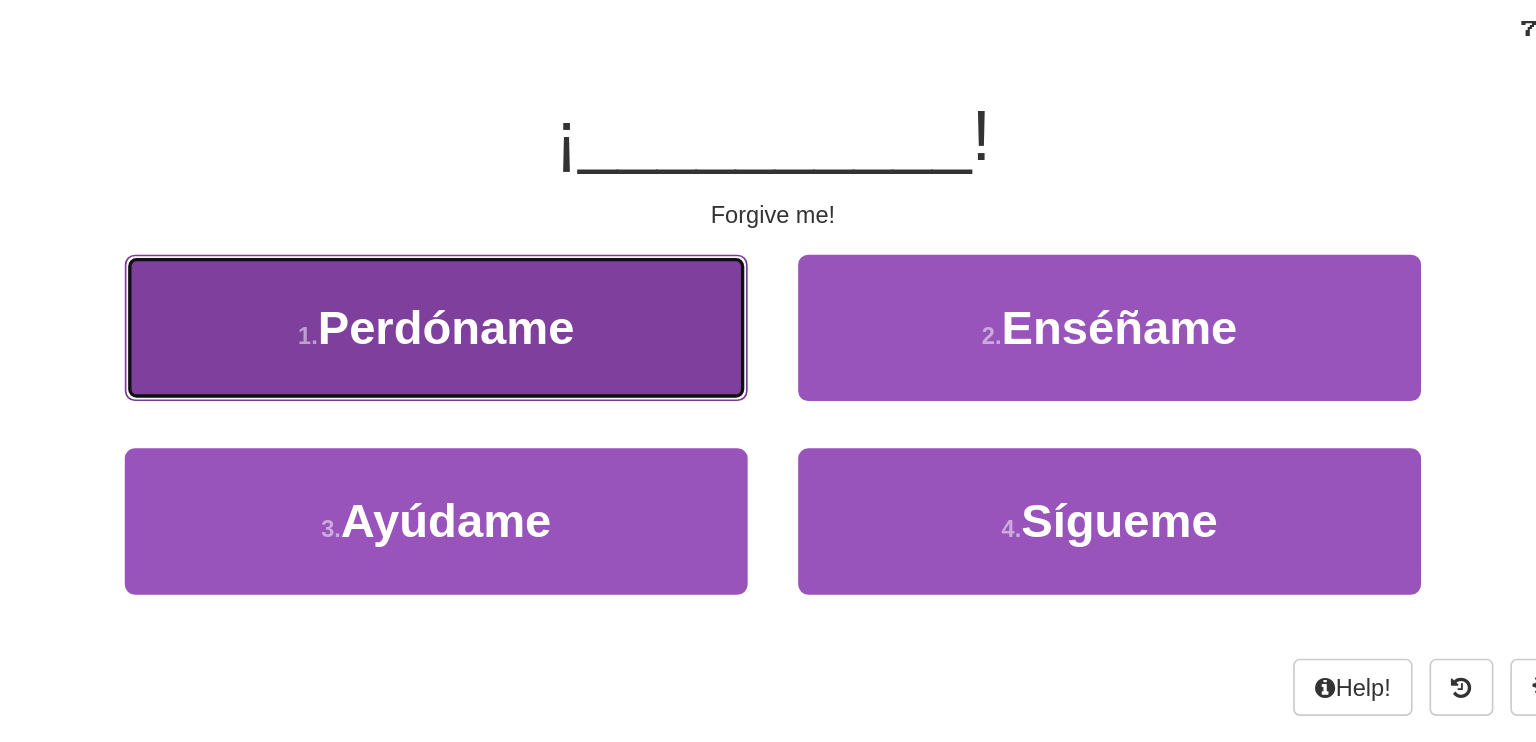 click on "Perdóname" at bounding box center [574, 338] 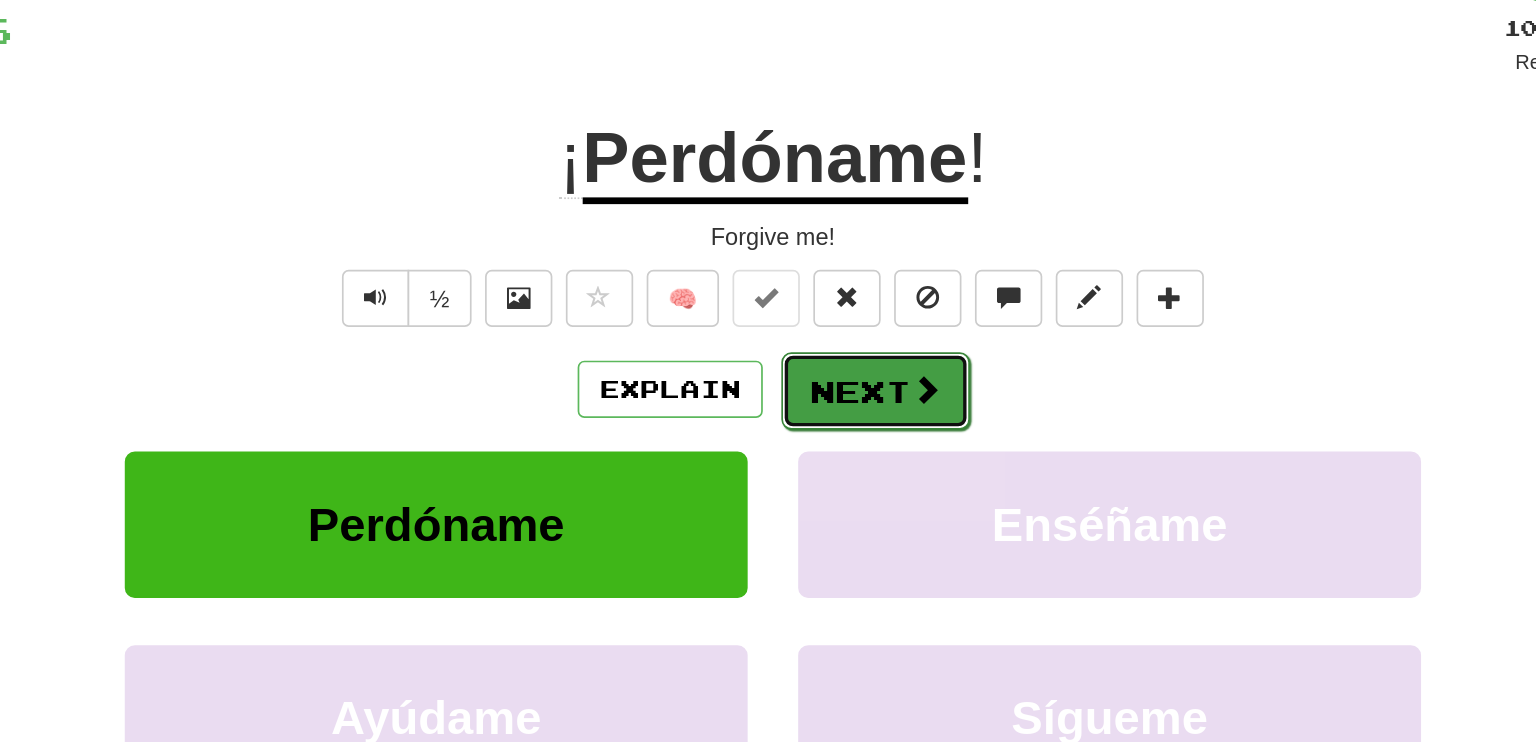 click on "Next" at bounding box center (829, 376) 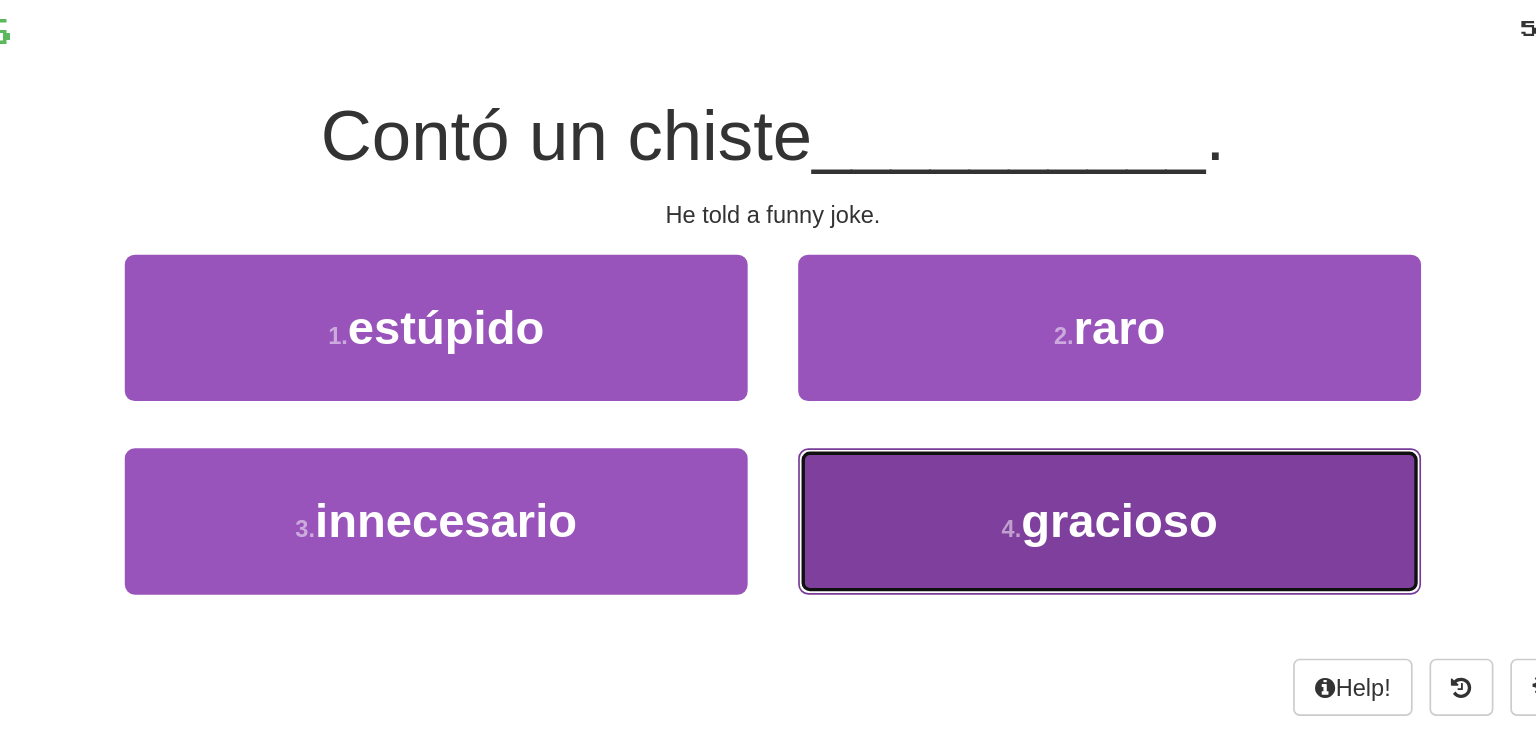 click on "gracioso" at bounding box center (973, 453) 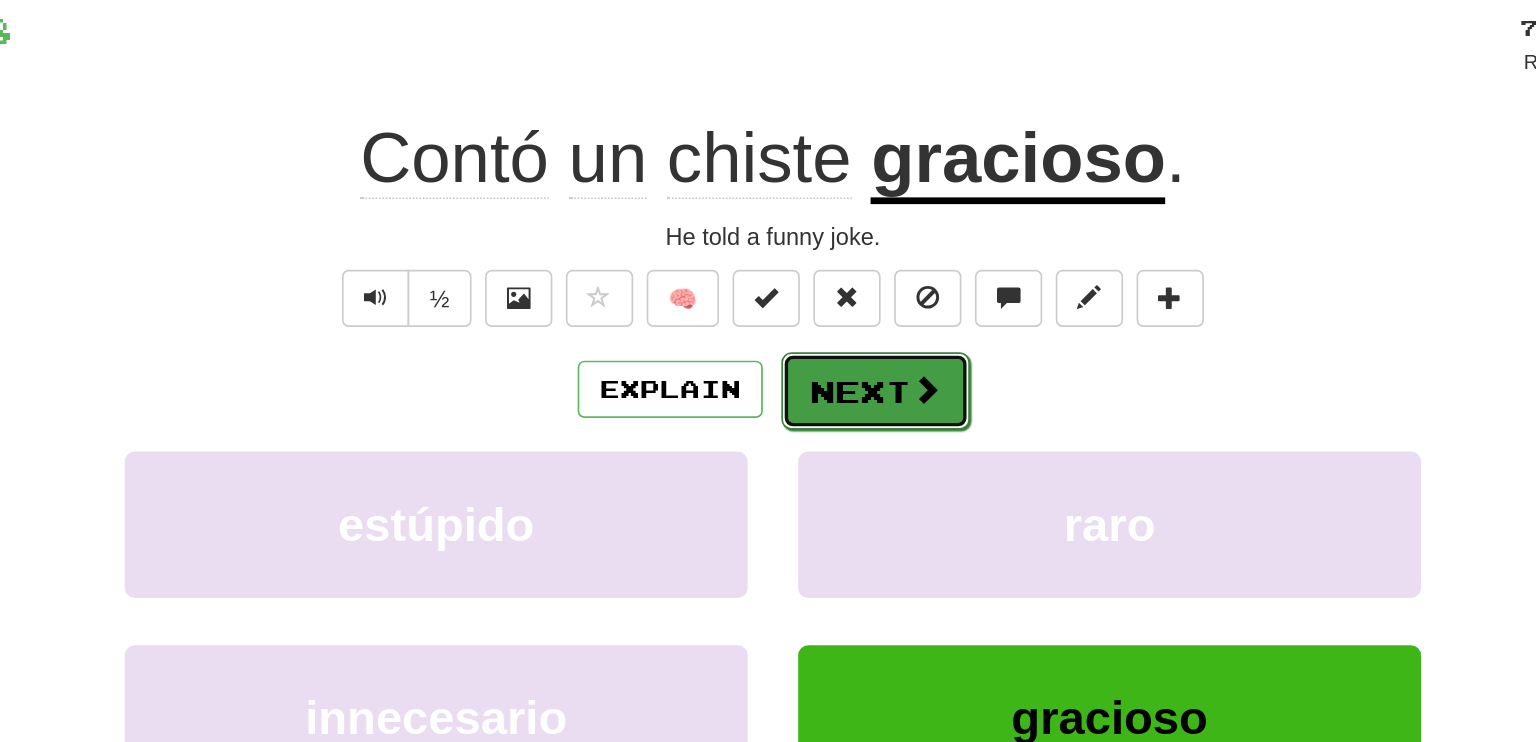 click on "Next" at bounding box center [829, 376] 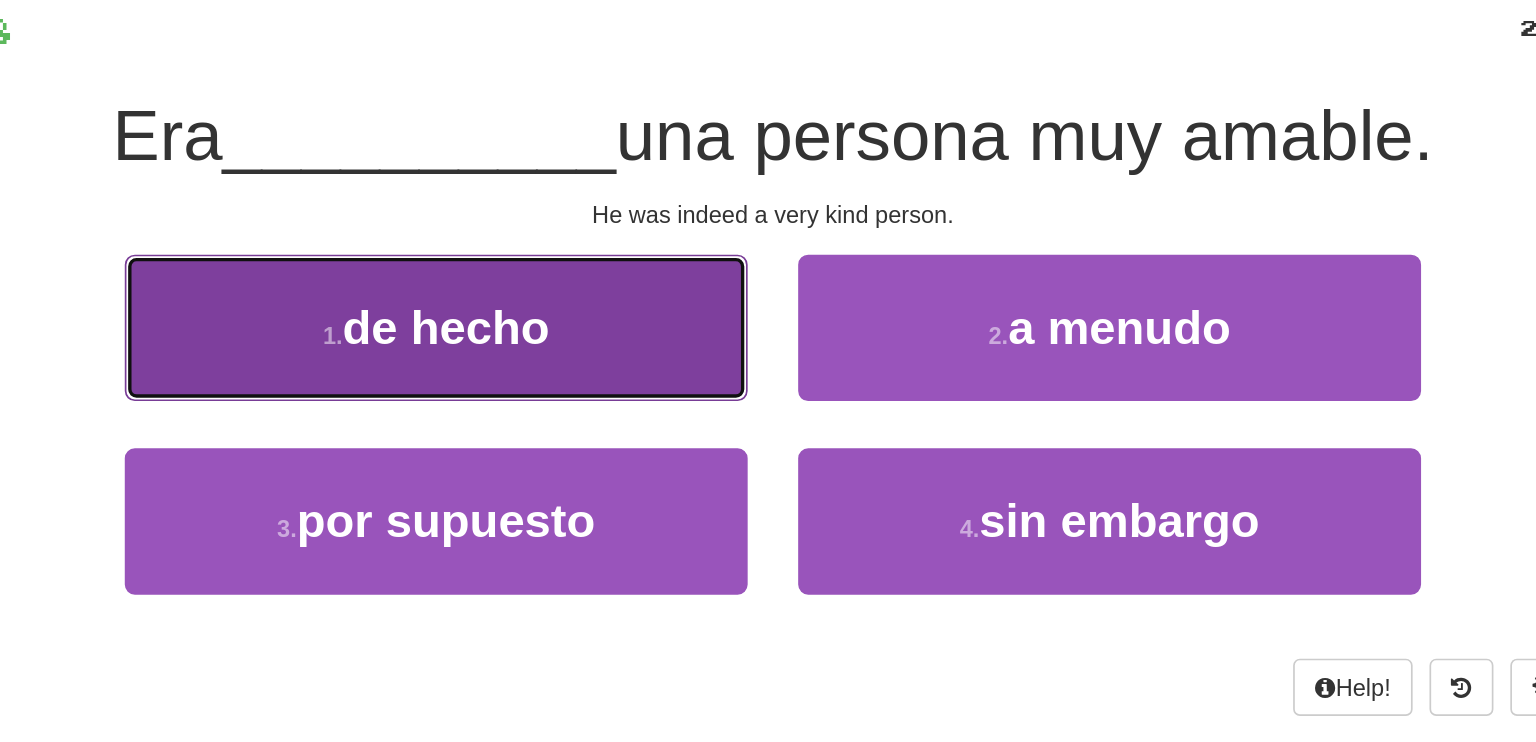 click on "1 .  de hecho" at bounding box center [568, 338] 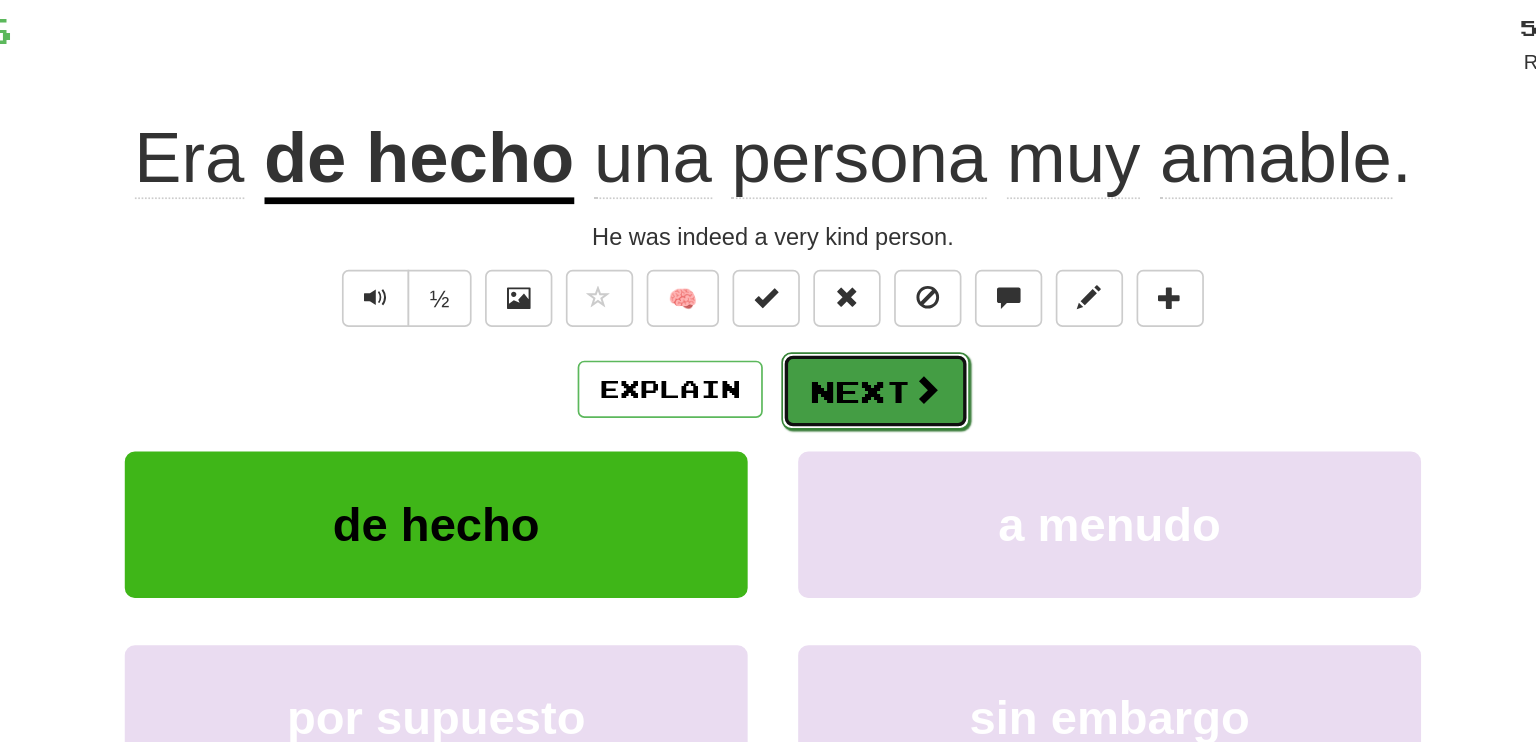 click on "Next" at bounding box center [829, 376] 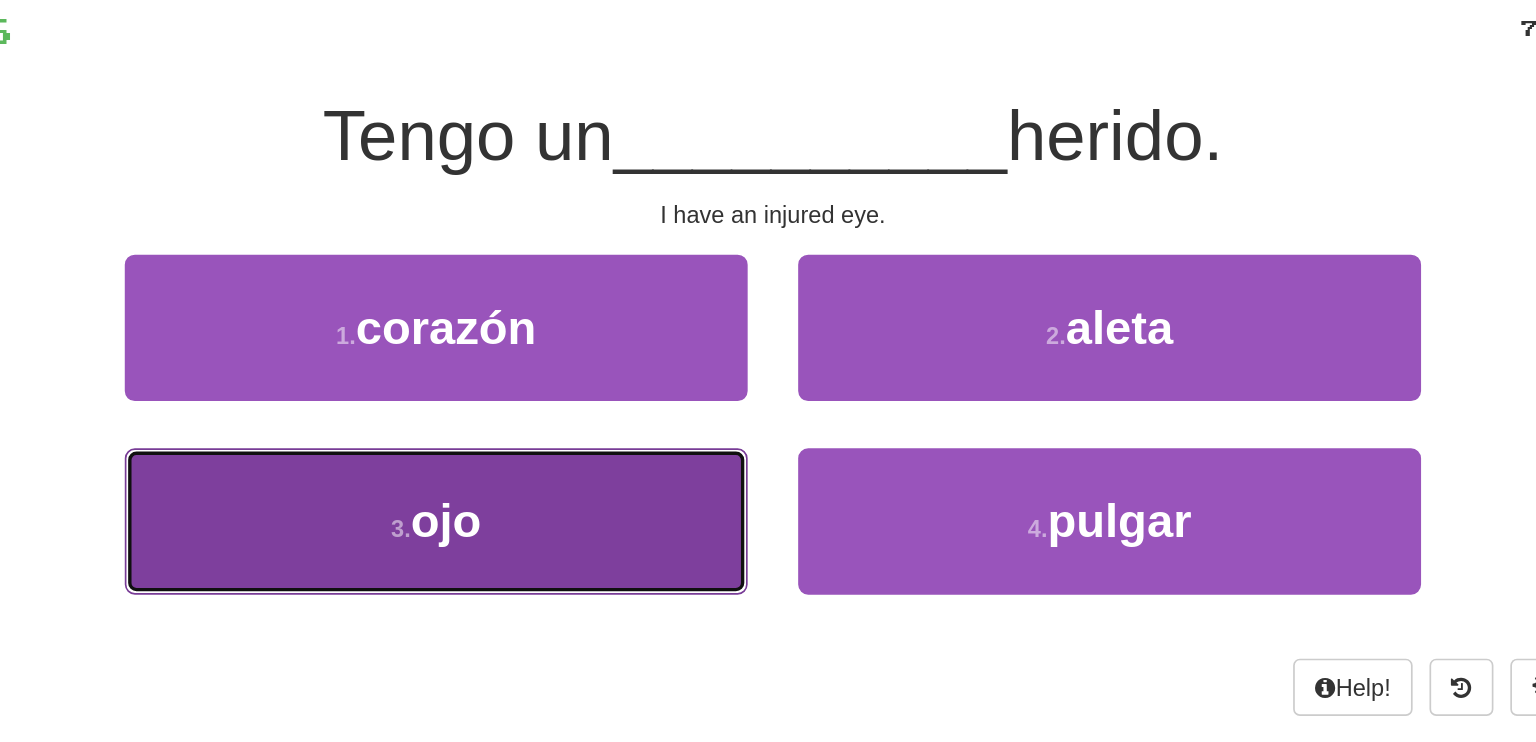 click on "3 .  ojo" at bounding box center (568, 453) 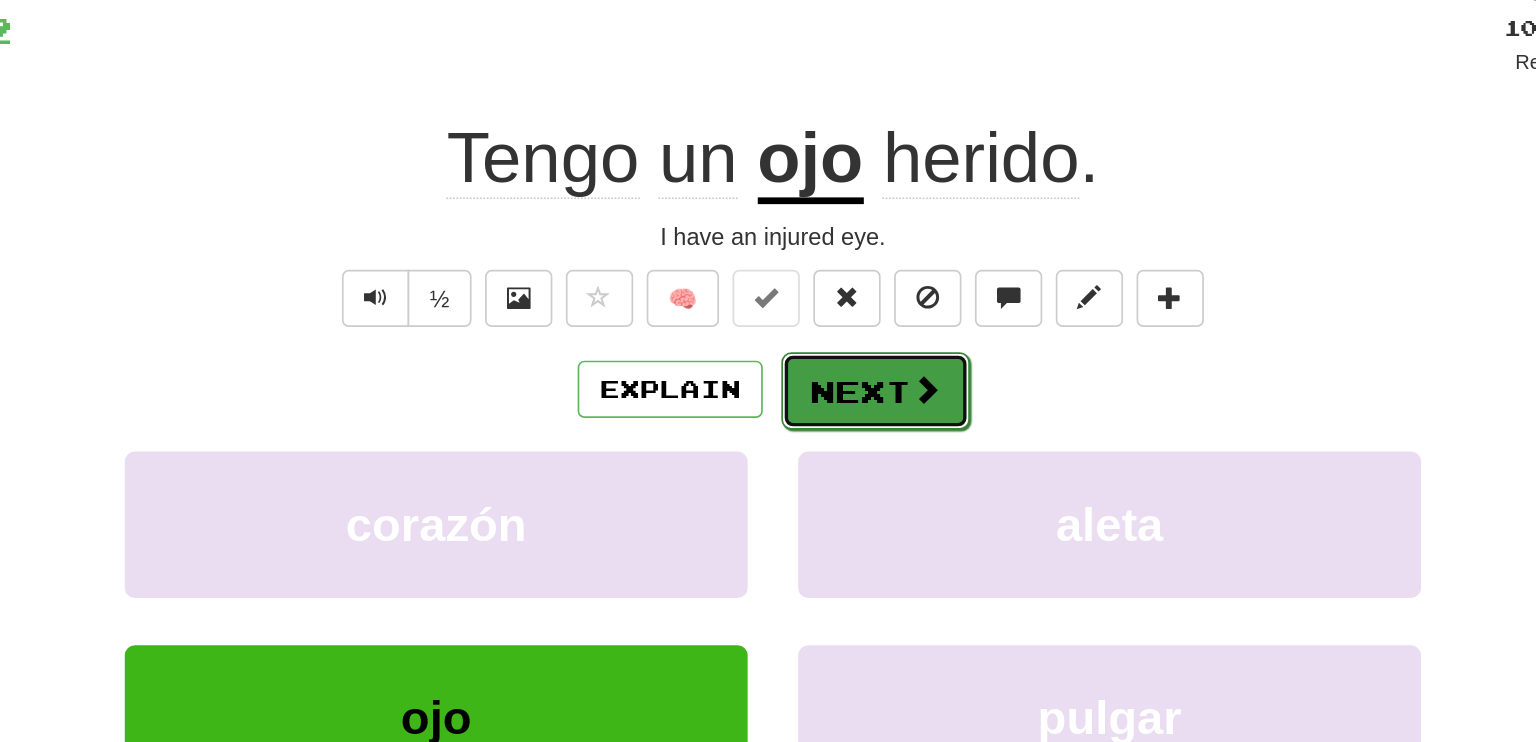 click on "Next" at bounding box center [829, 376] 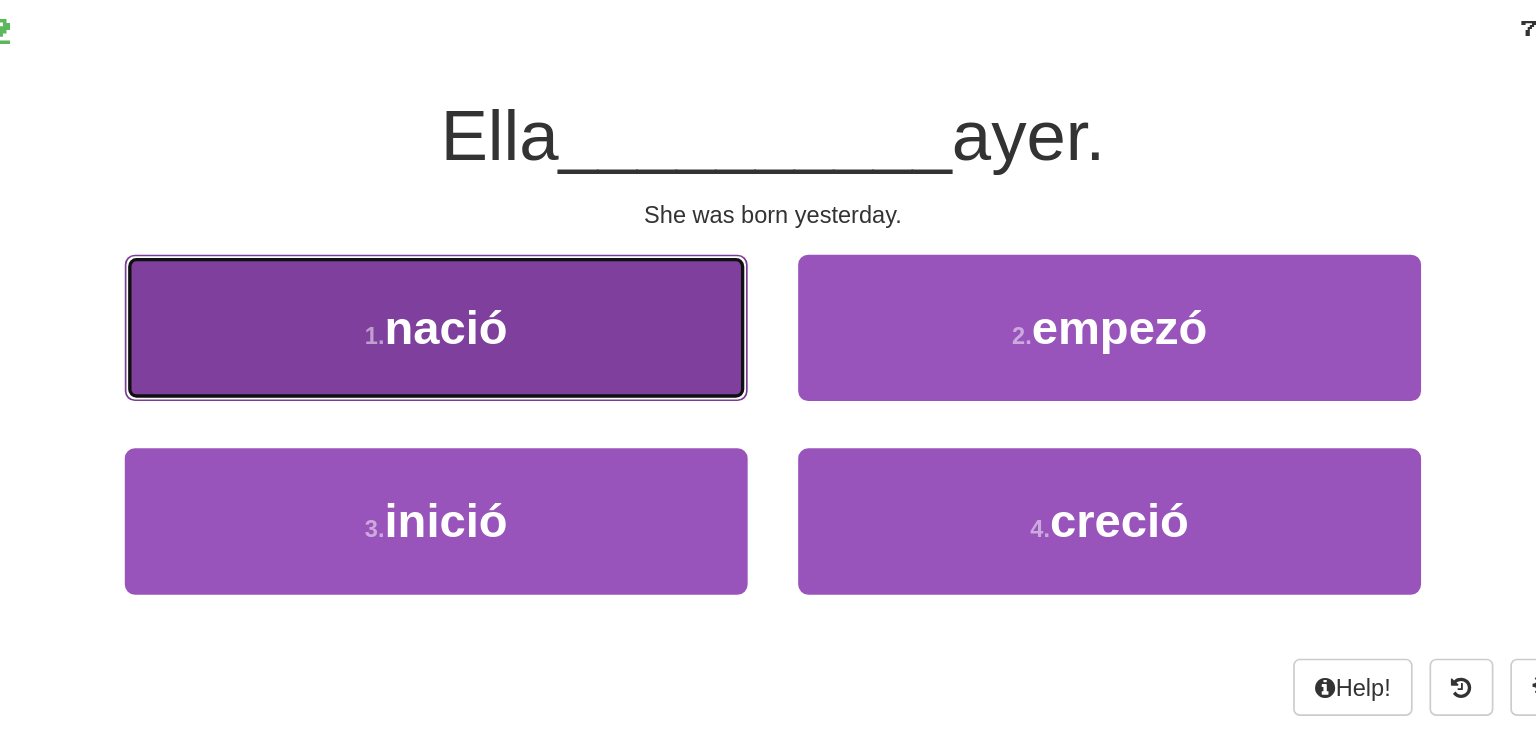 click on "1 .  nació" at bounding box center [568, 338] 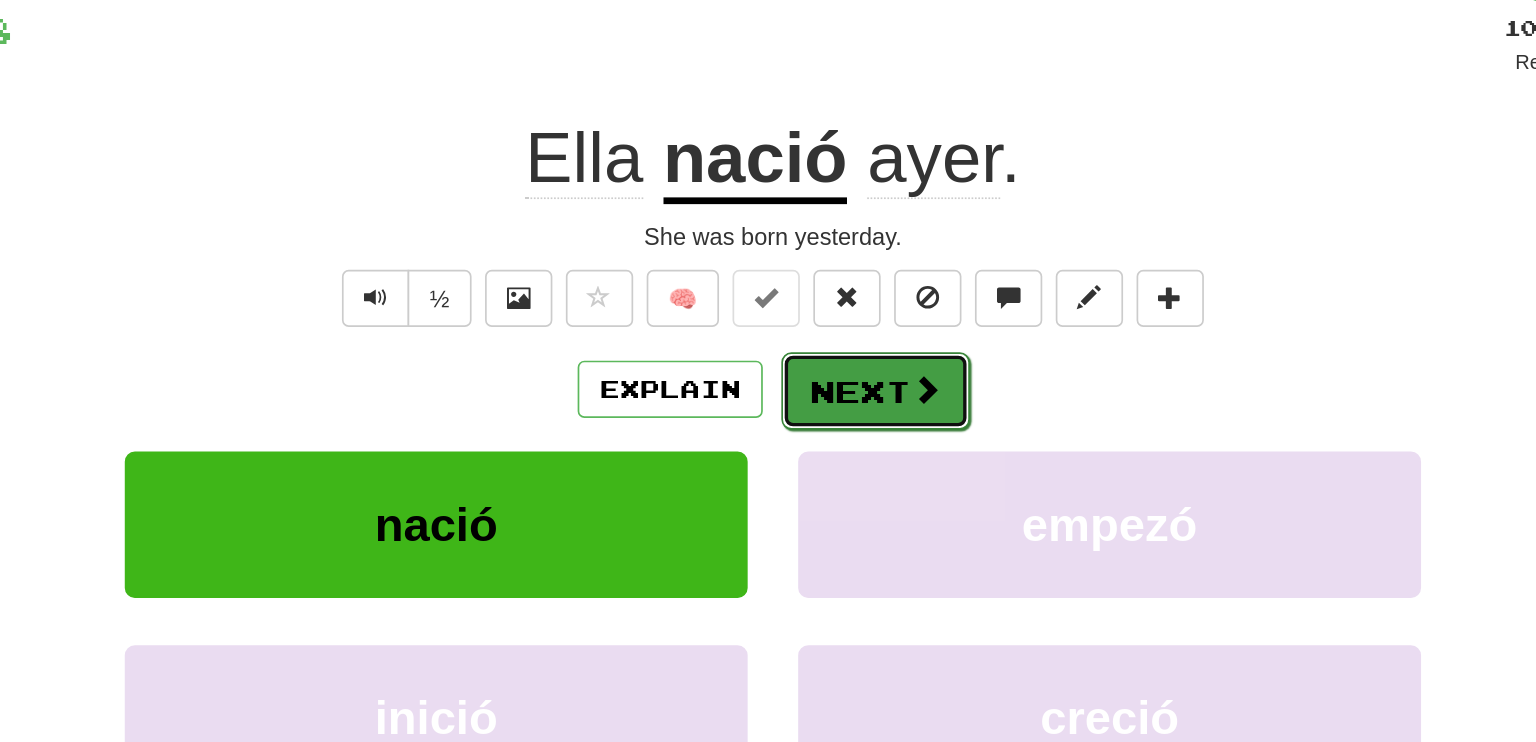 click on "Next" at bounding box center (829, 376) 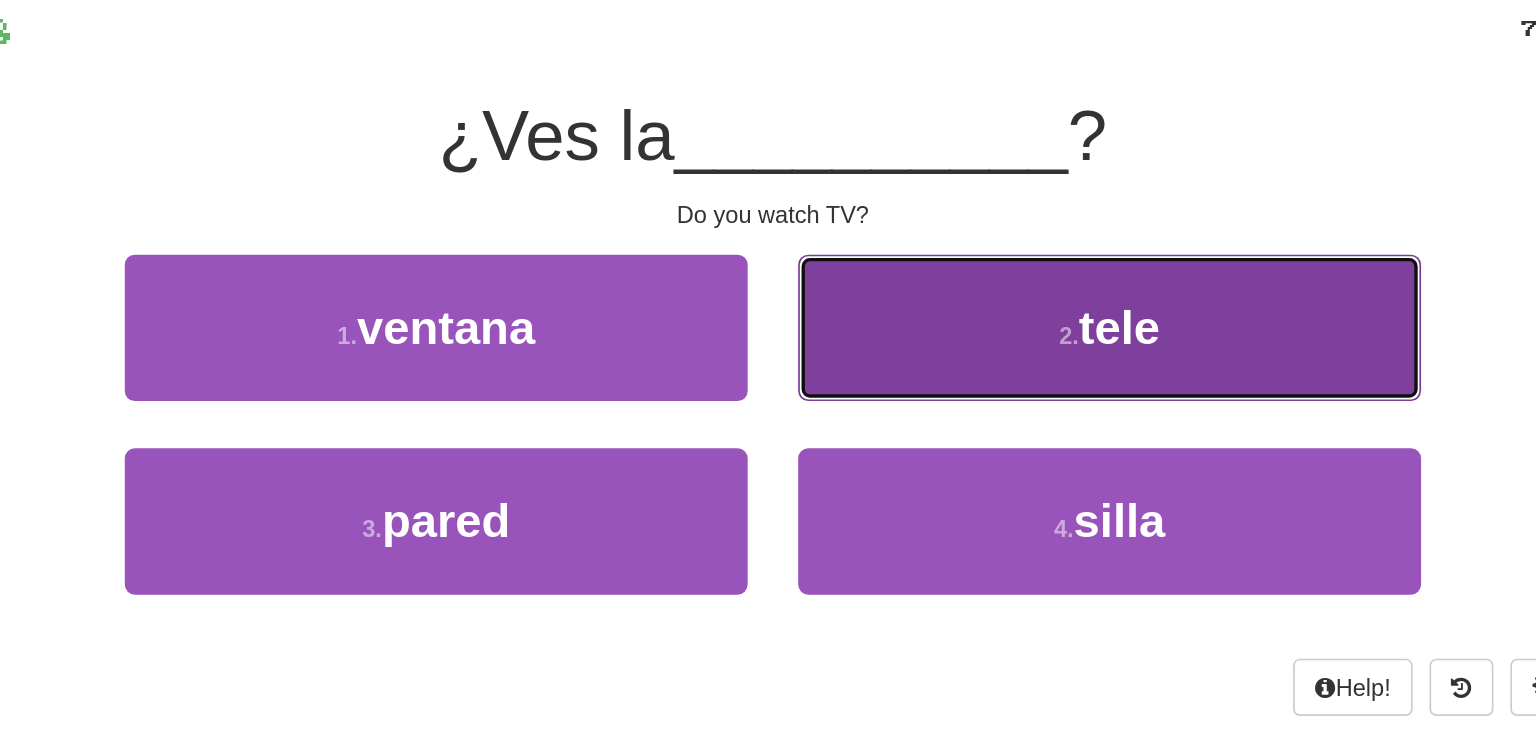 click on "2 .  tele" at bounding box center (968, 338) 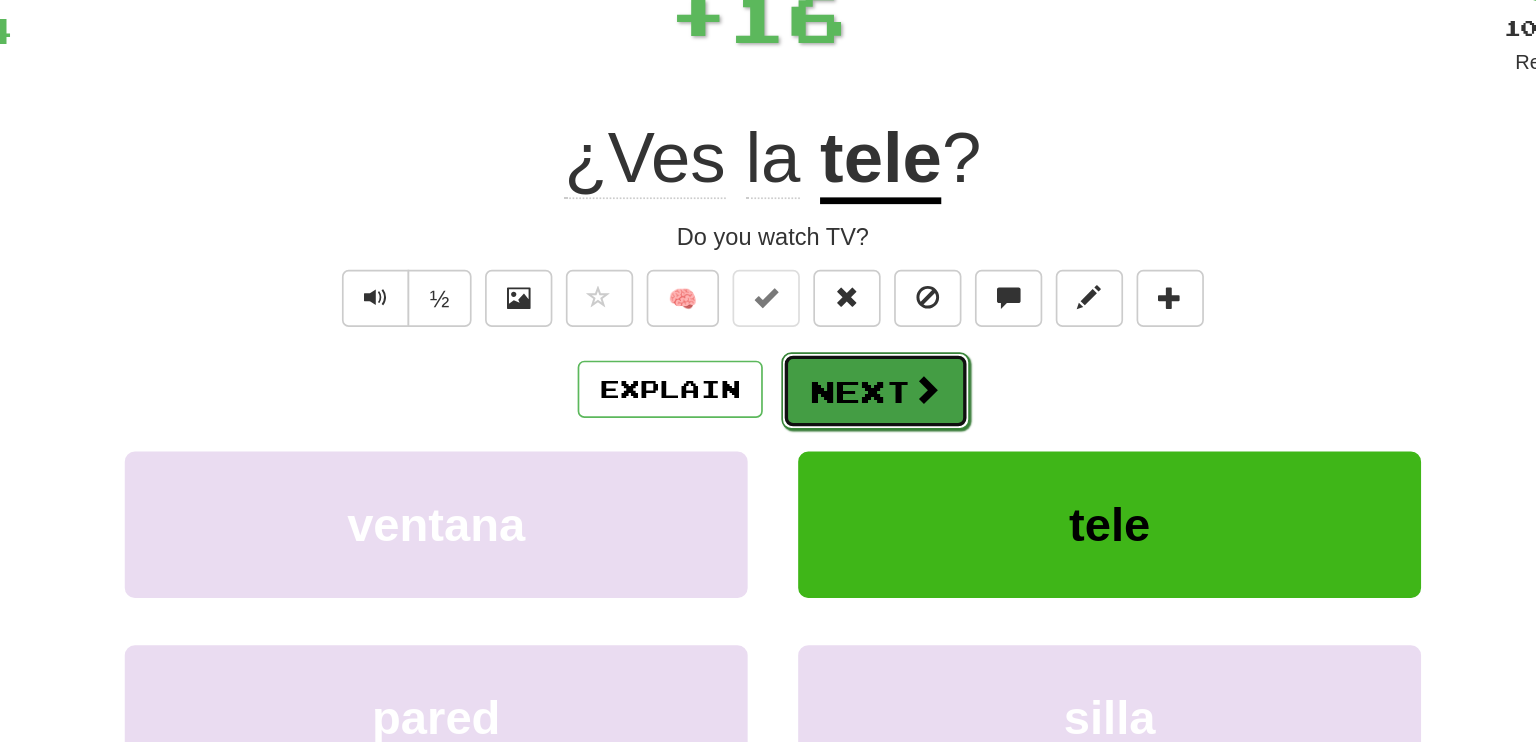 click on "Next" at bounding box center (829, 376) 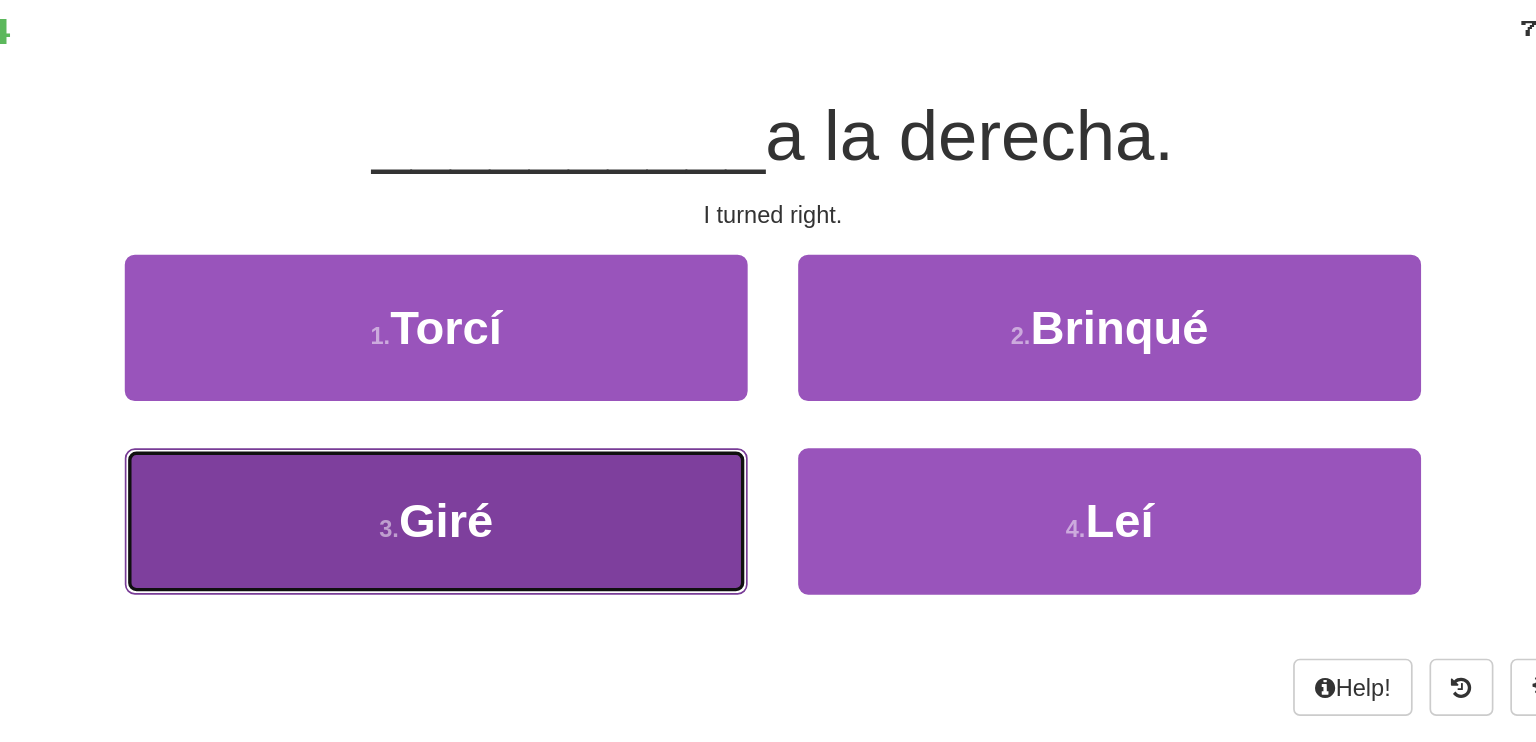 click on "3 .  Giré" at bounding box center [568, 453] 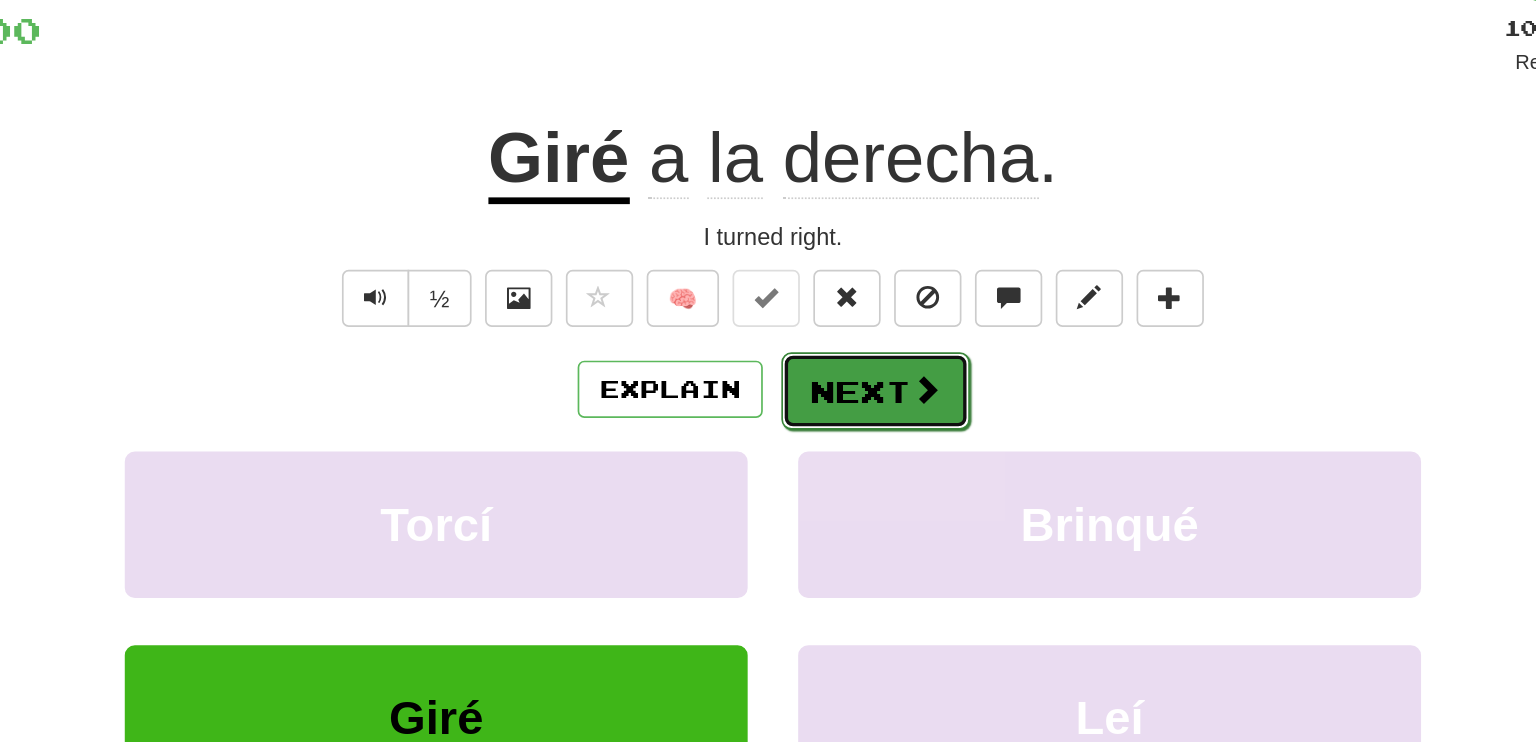 click on "Next" at bounding box center [829, 376] 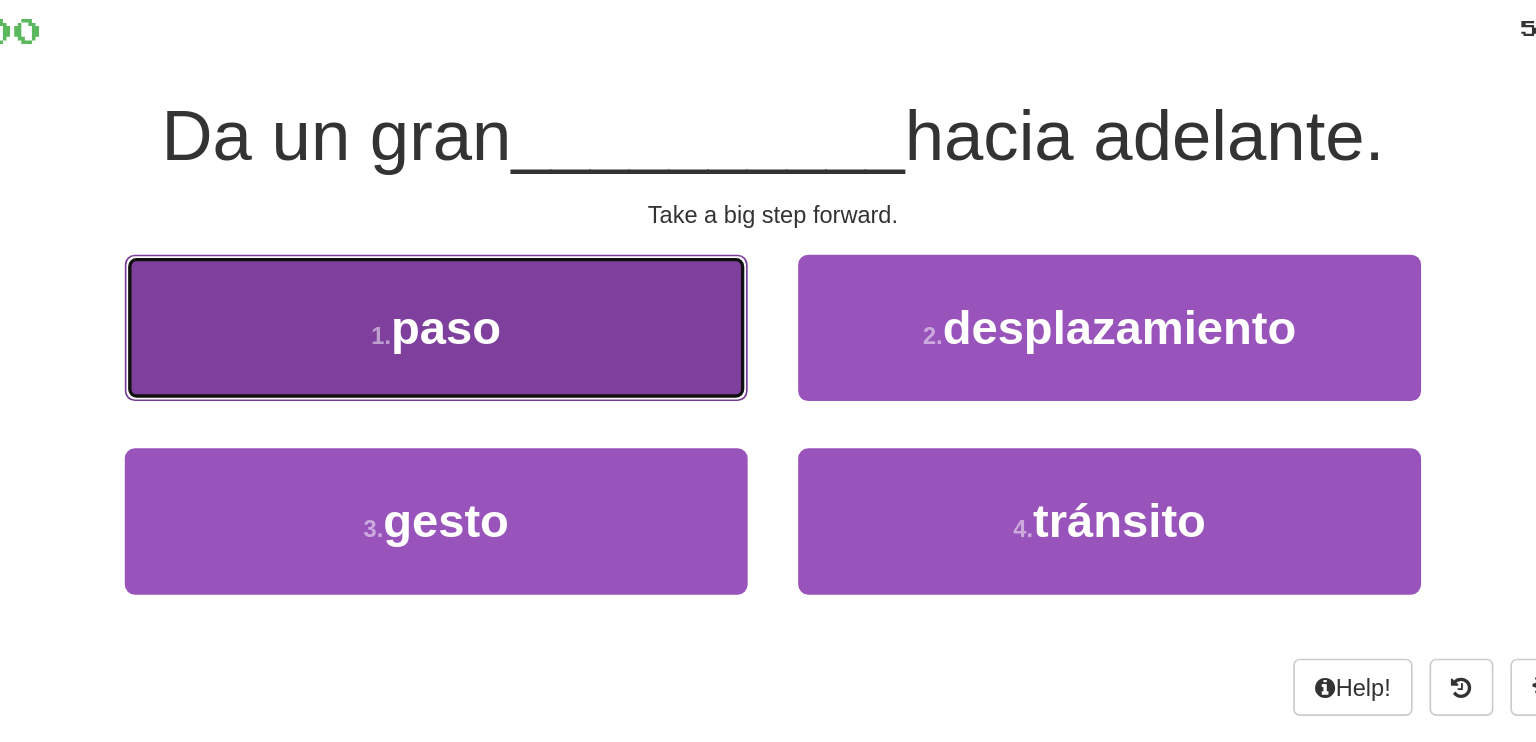 click on "1 .  paso" at bounding box center (568, 338) 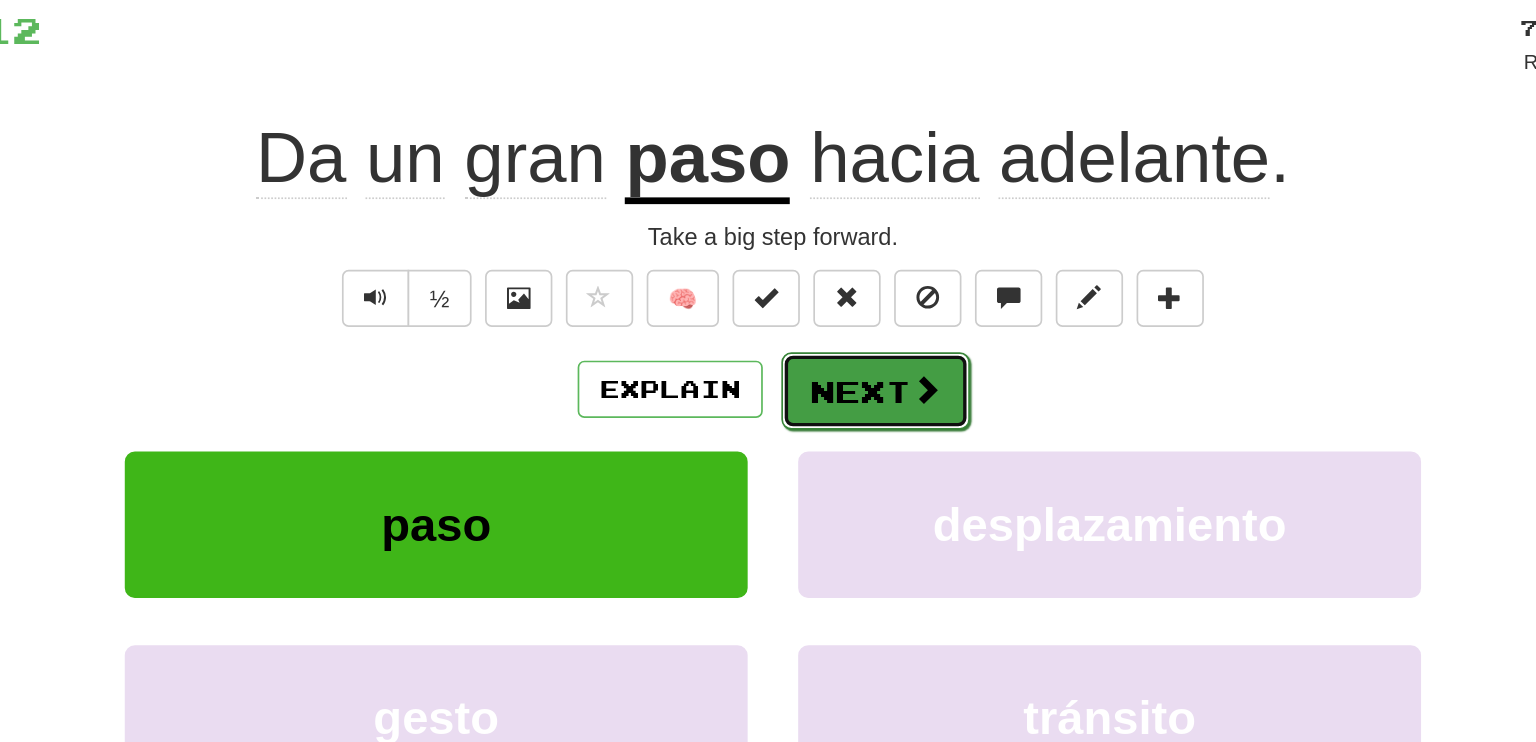 click on "Next" at bounding box center (829, 376) 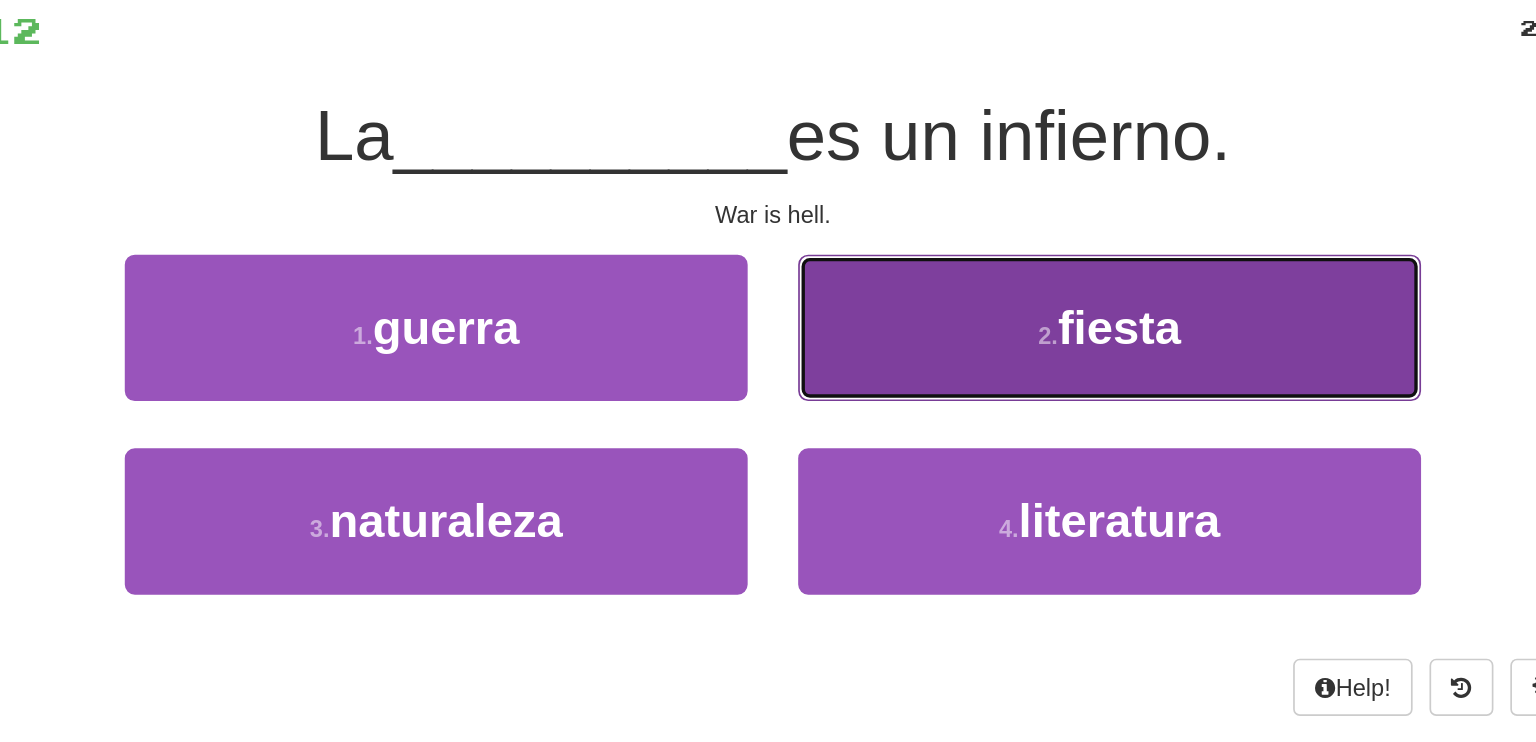 click on "fiesta" at bounding box center [973, 338] 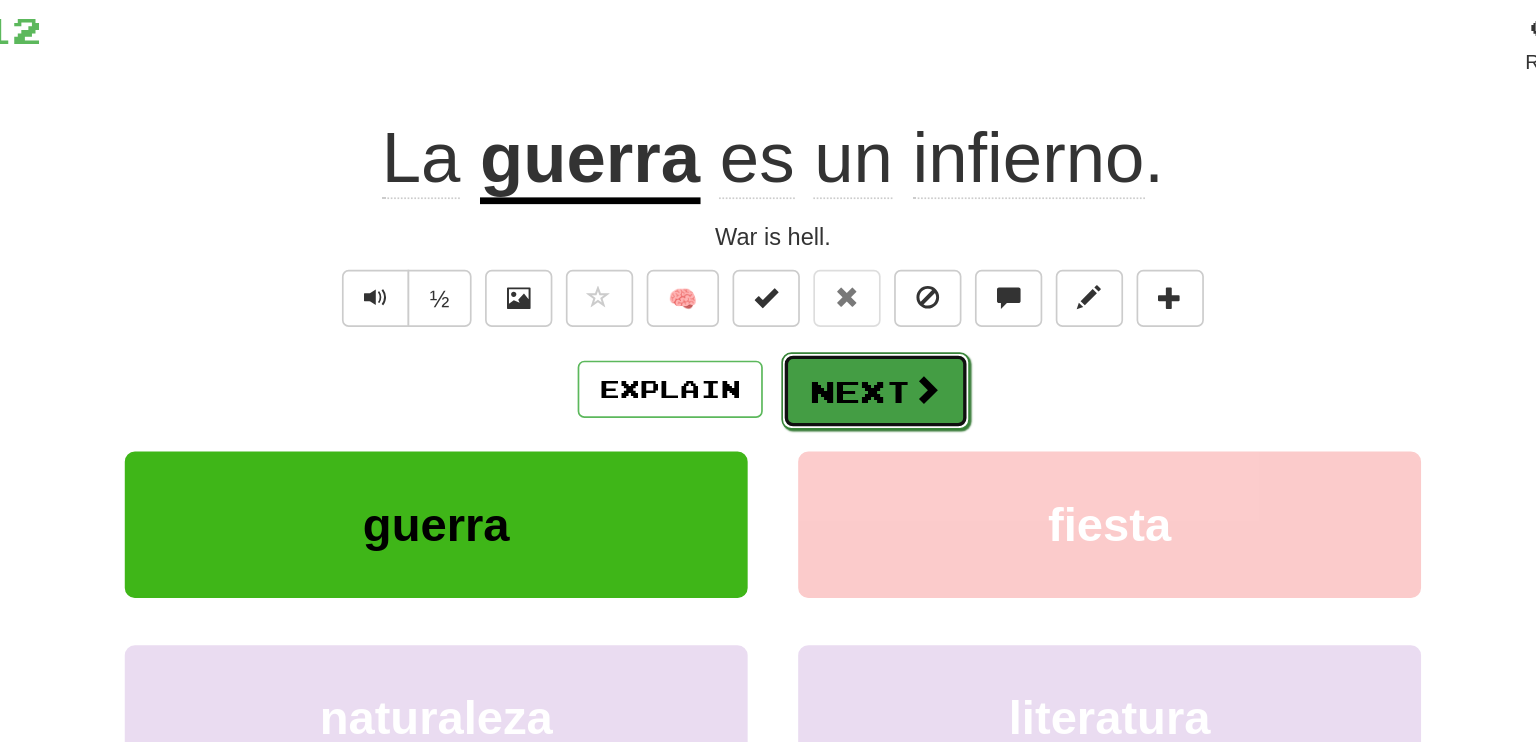click on "Next" at bounding box center (829, 376) 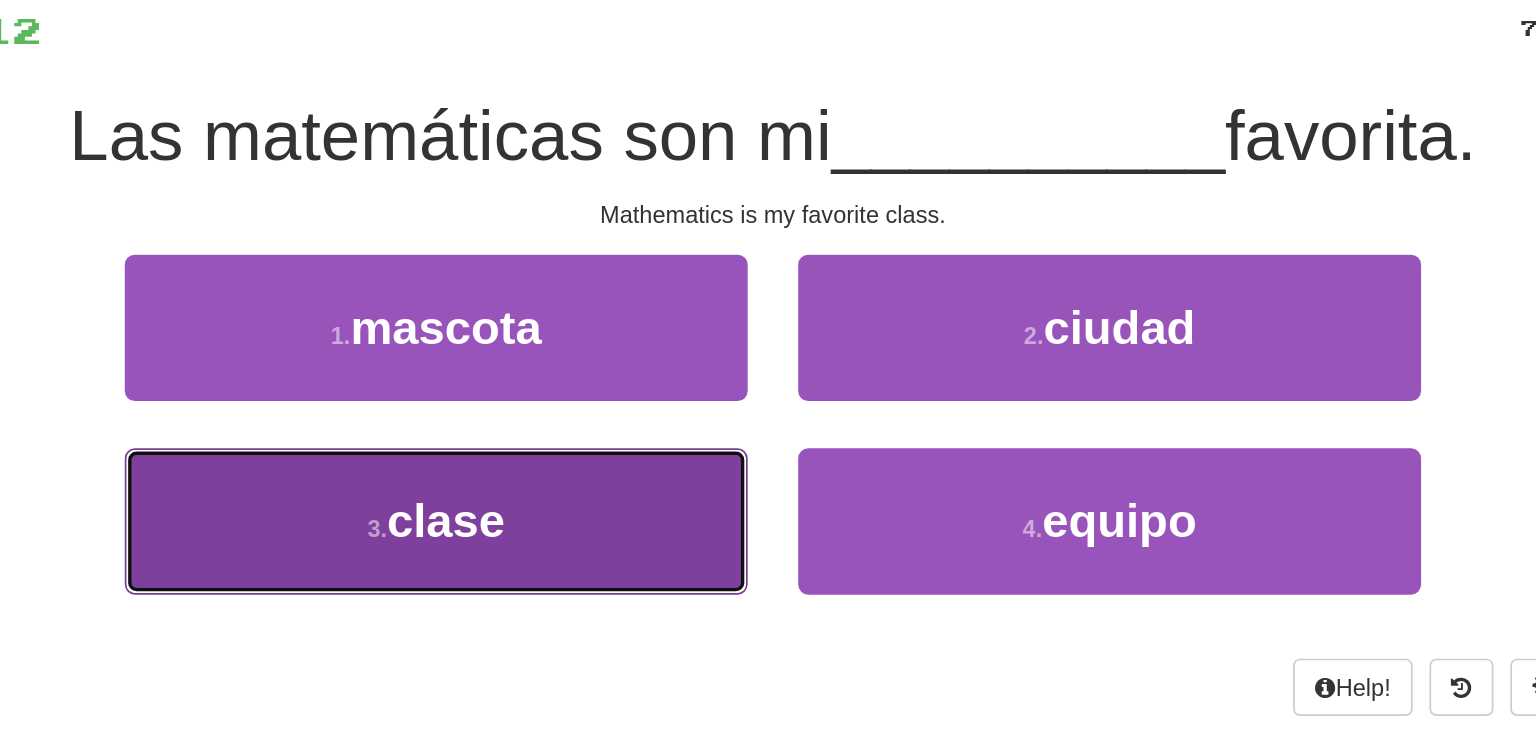 click on "3 .  clase" at bounding box center [568, 453] 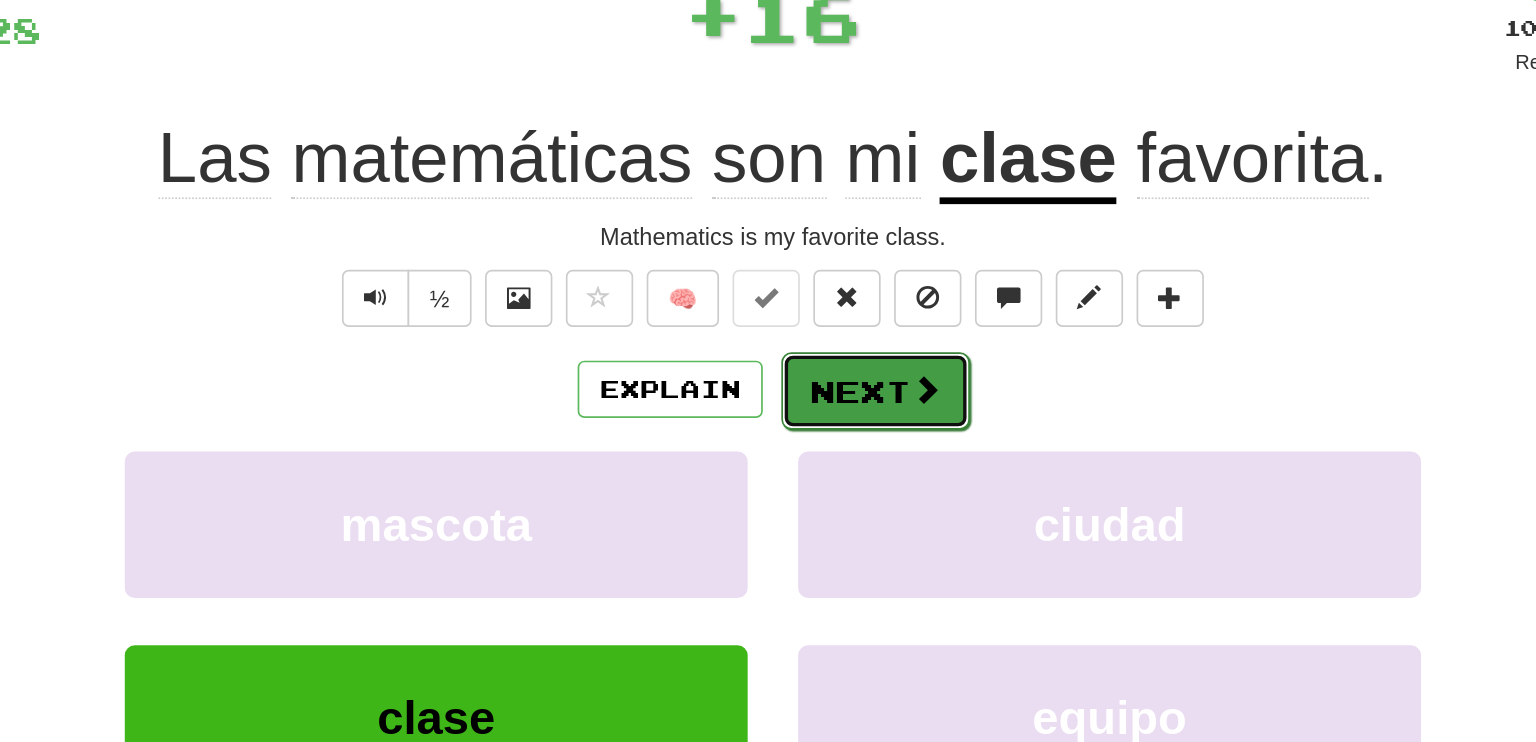 click on "Next" at bounding box center [829, 376] 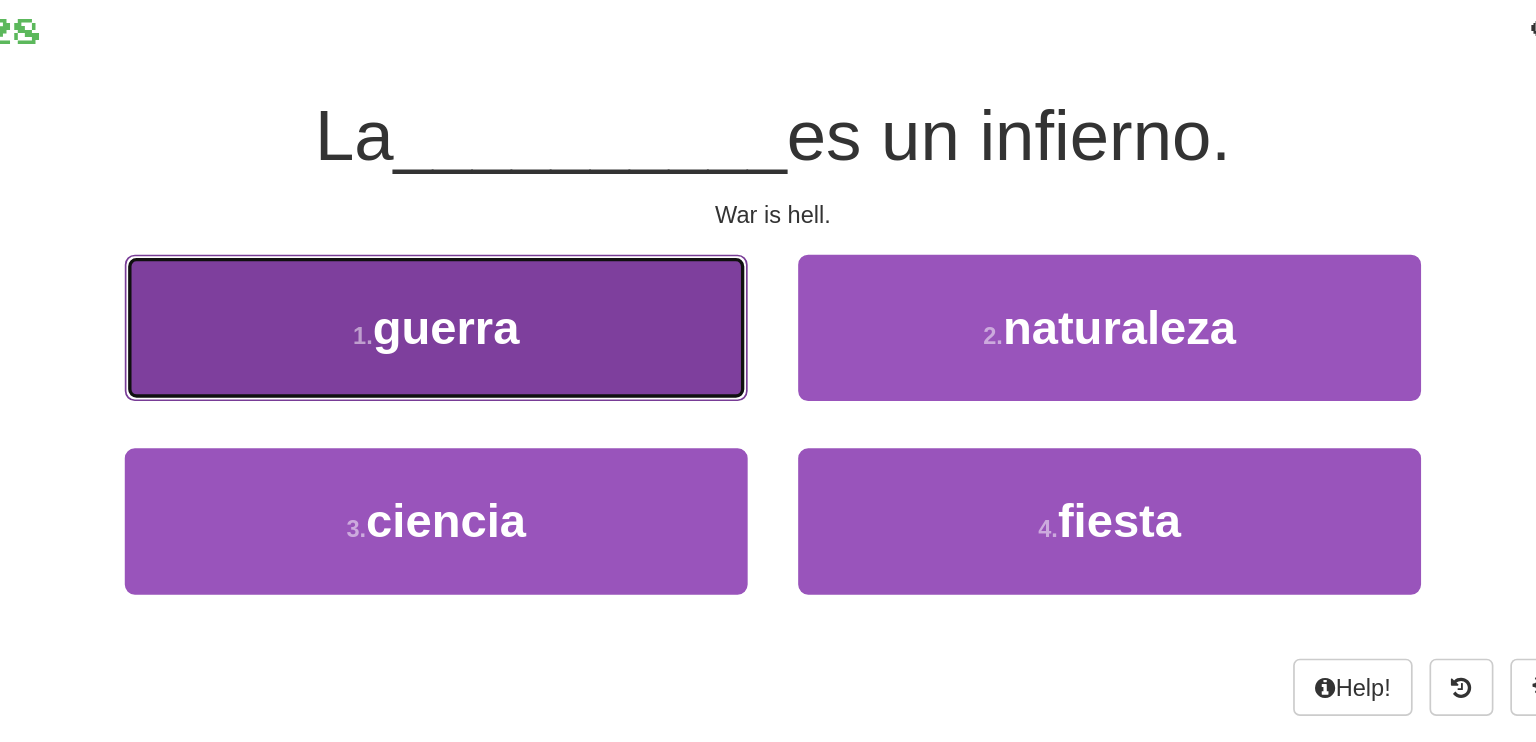 click on "1 .  guerra" at bounding box center [568, 338] 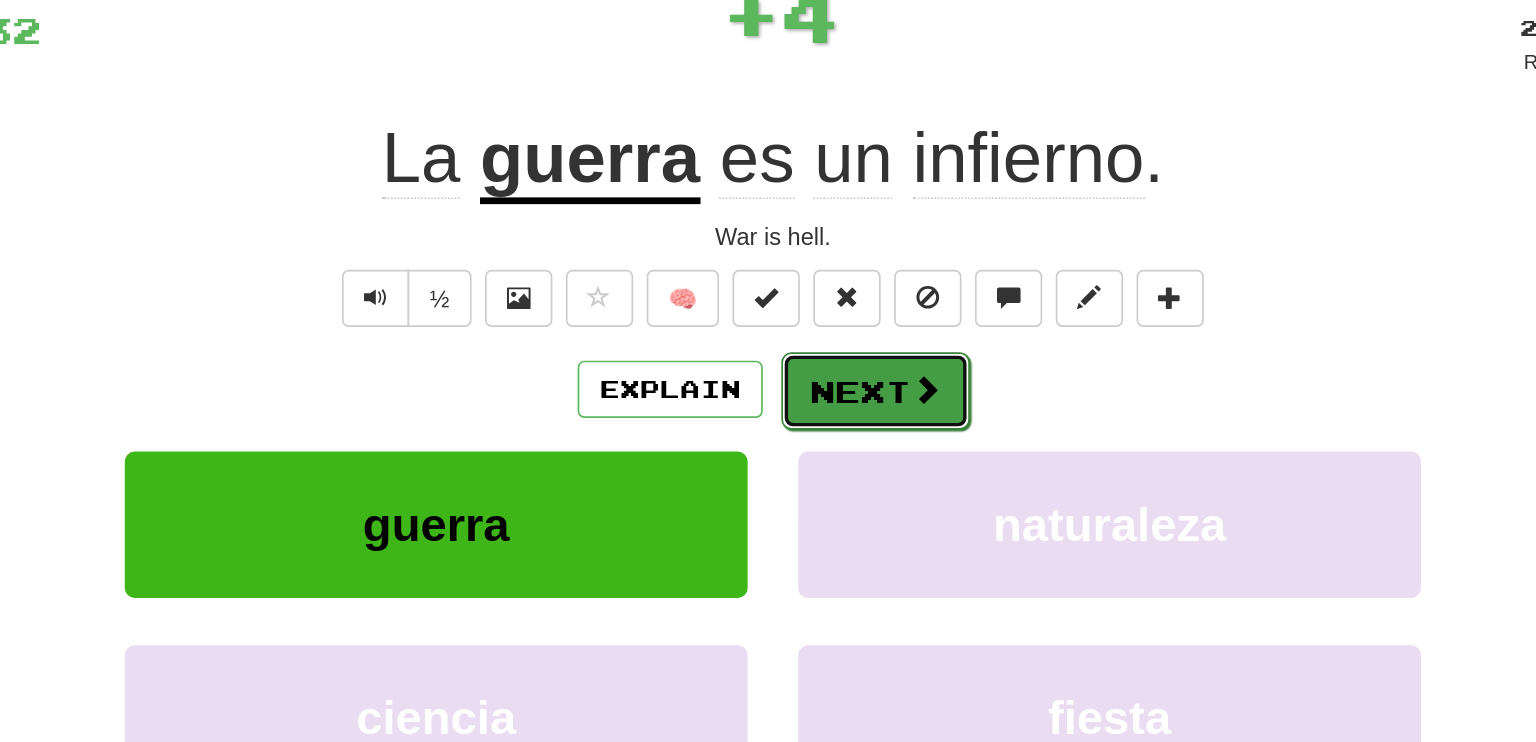 click on "Next" at bounding box center [829, 376] 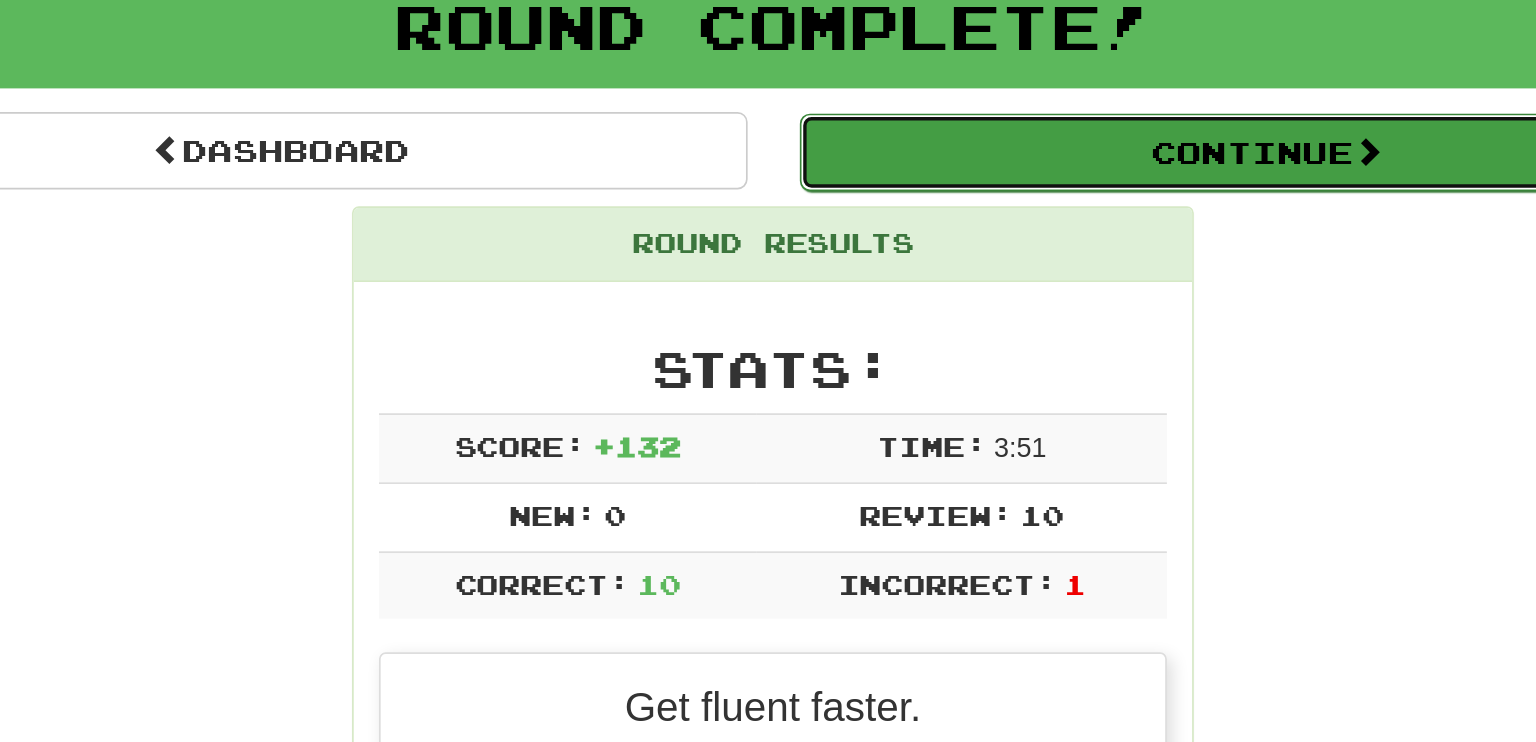 click on "Continue" at bounding box center (1061, 133) 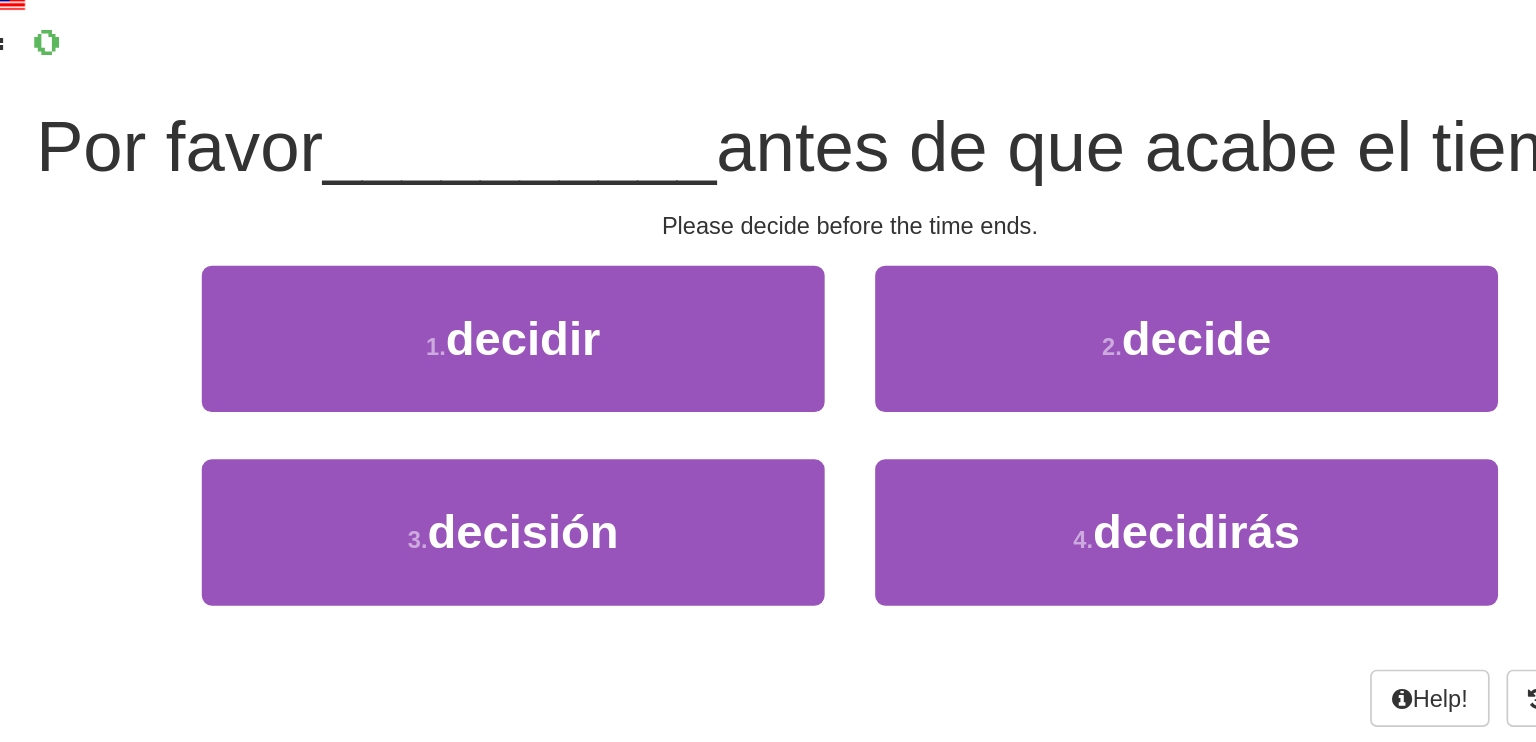 scroll, scrollTop: 87, scrollLeft: 0, axis: vertical 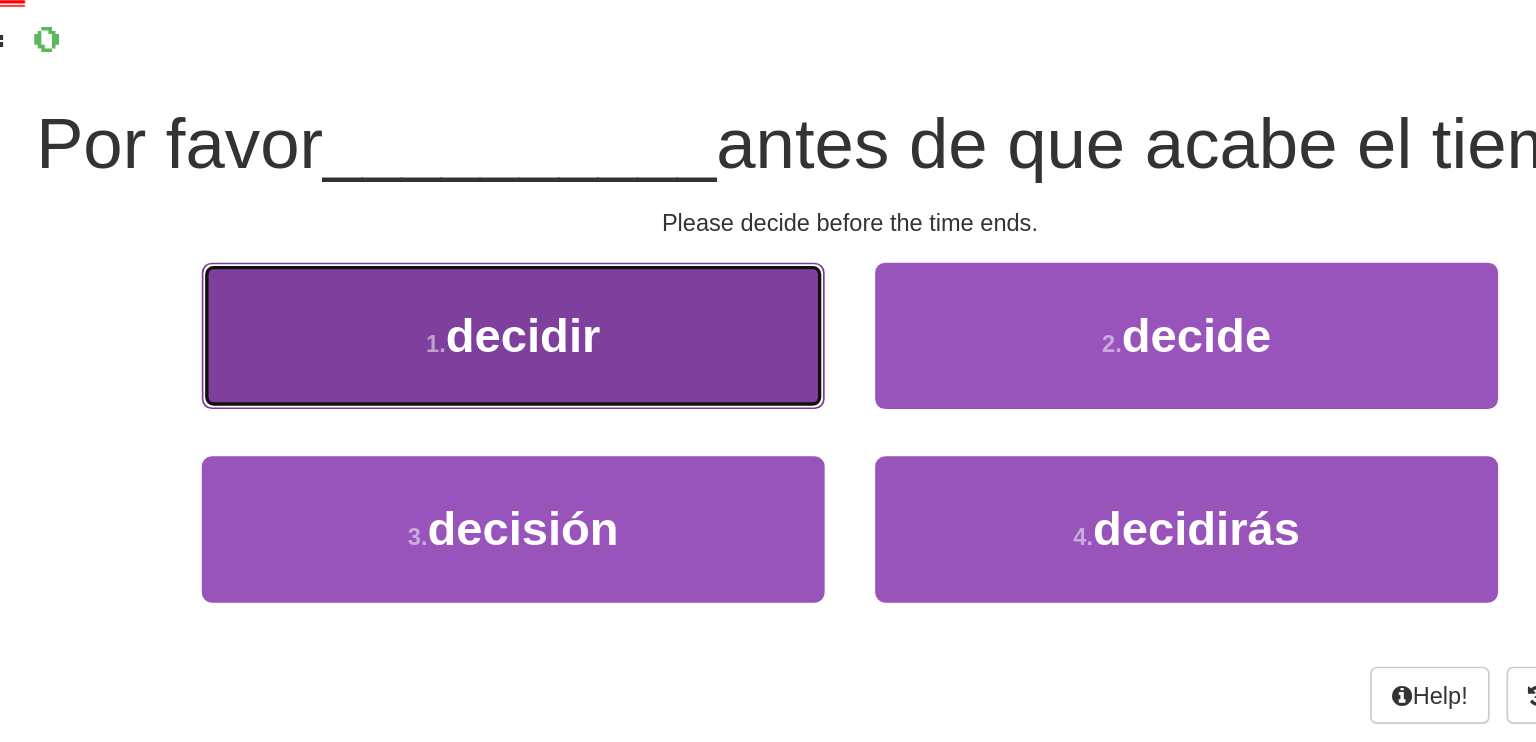 click on "1 .  decidir" at bounding box center [568, 251] 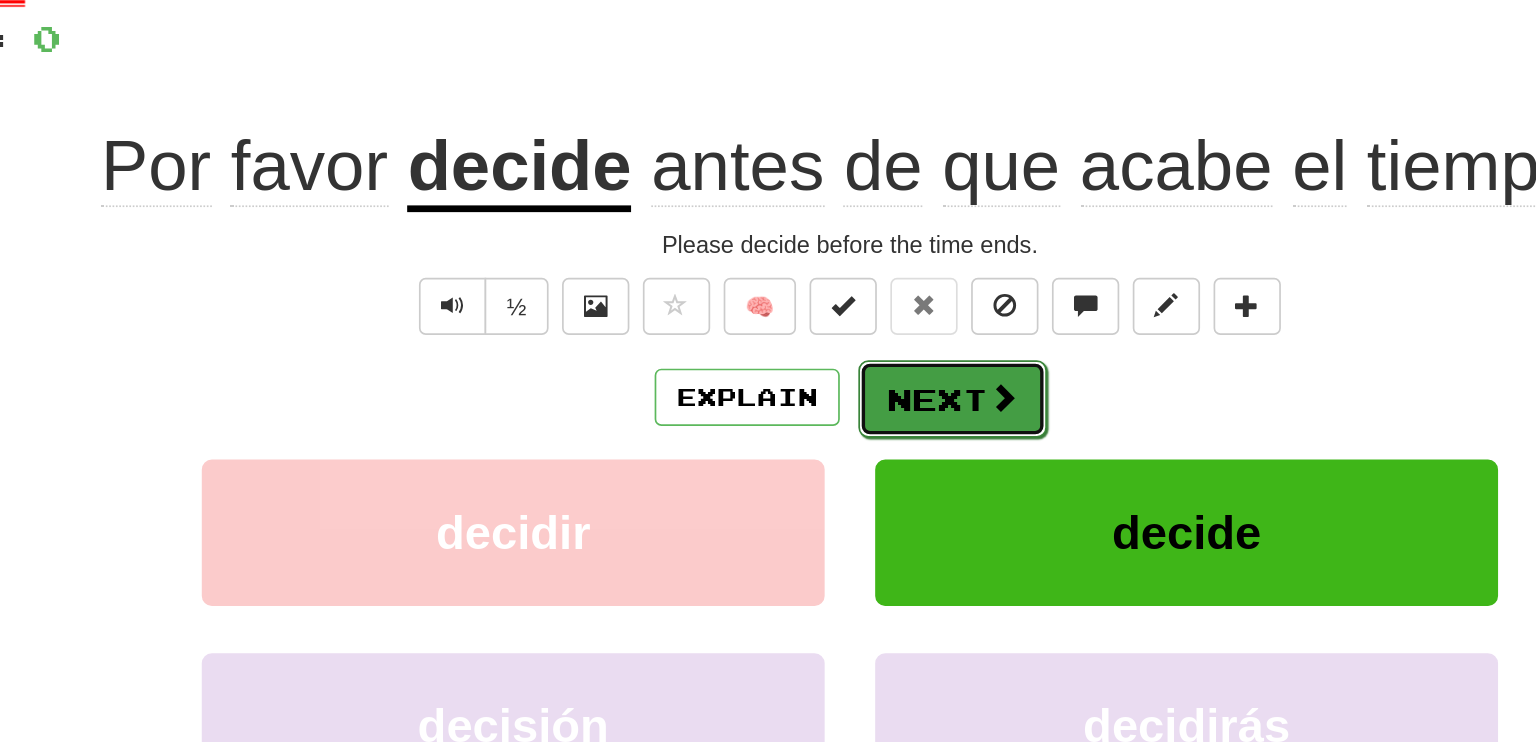 click on "Next" at bounding box center [829, 289] 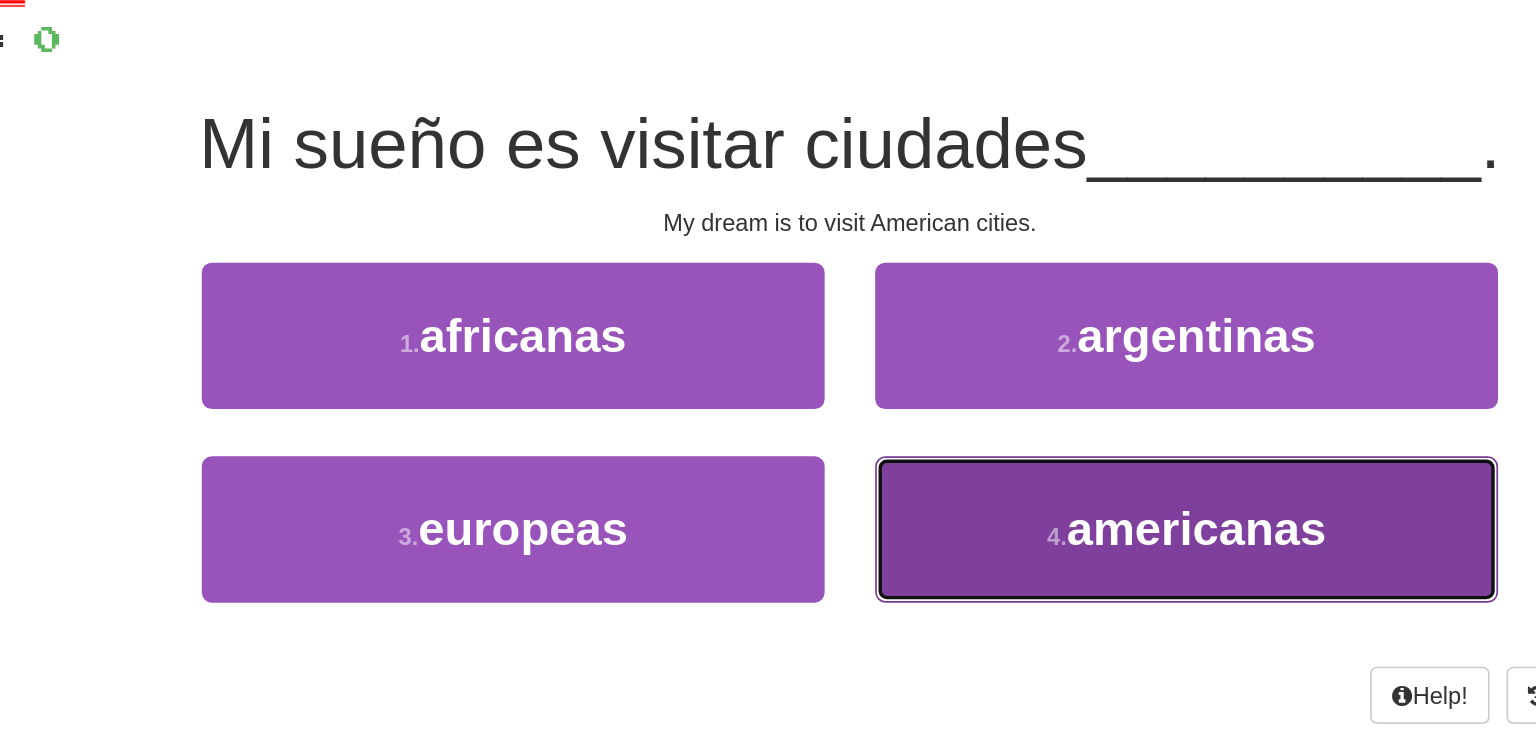 click on "americanas" at bounding box center (974, 366) 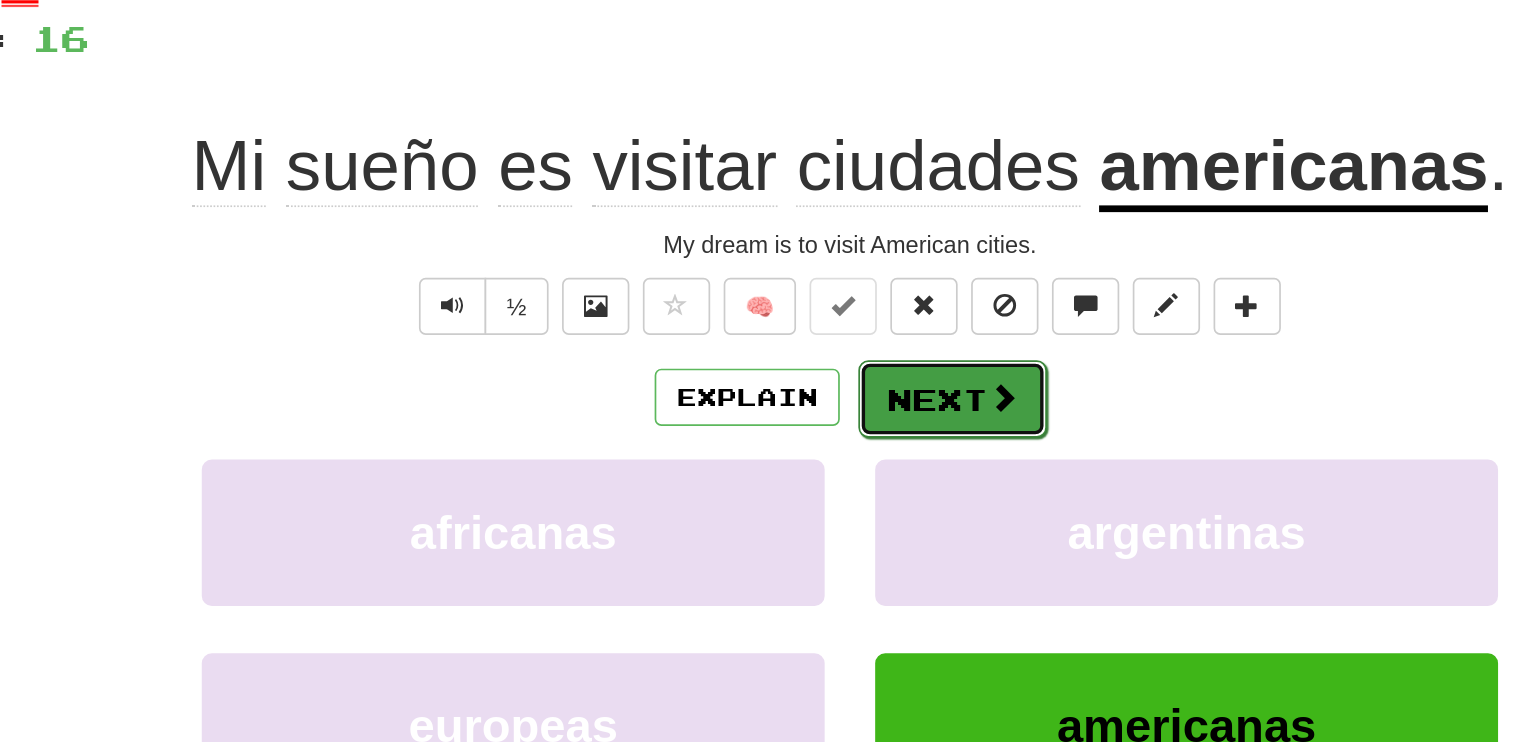 click on "Next" at bounding box center (829, 289) 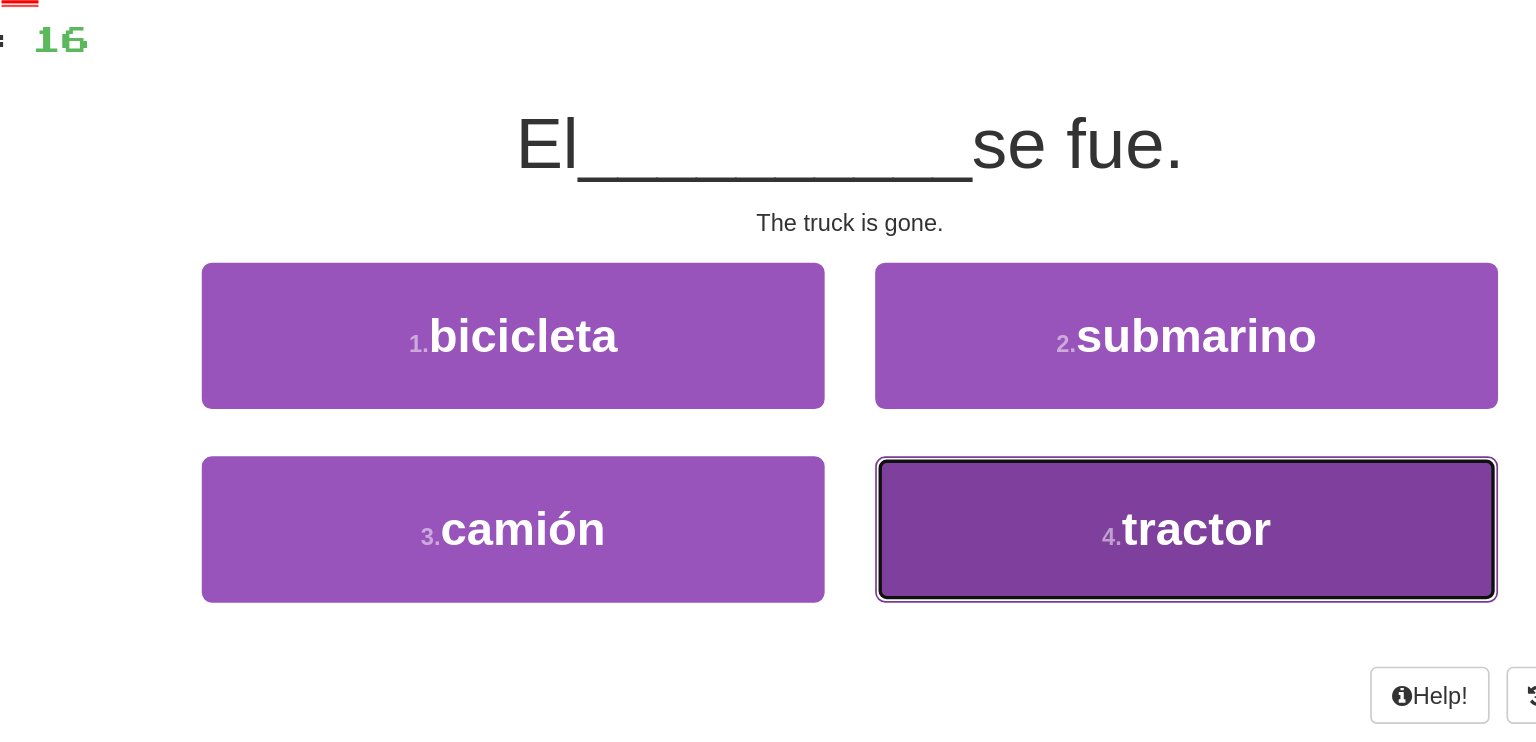 click on "tractor" at bounding box center [973, 366] 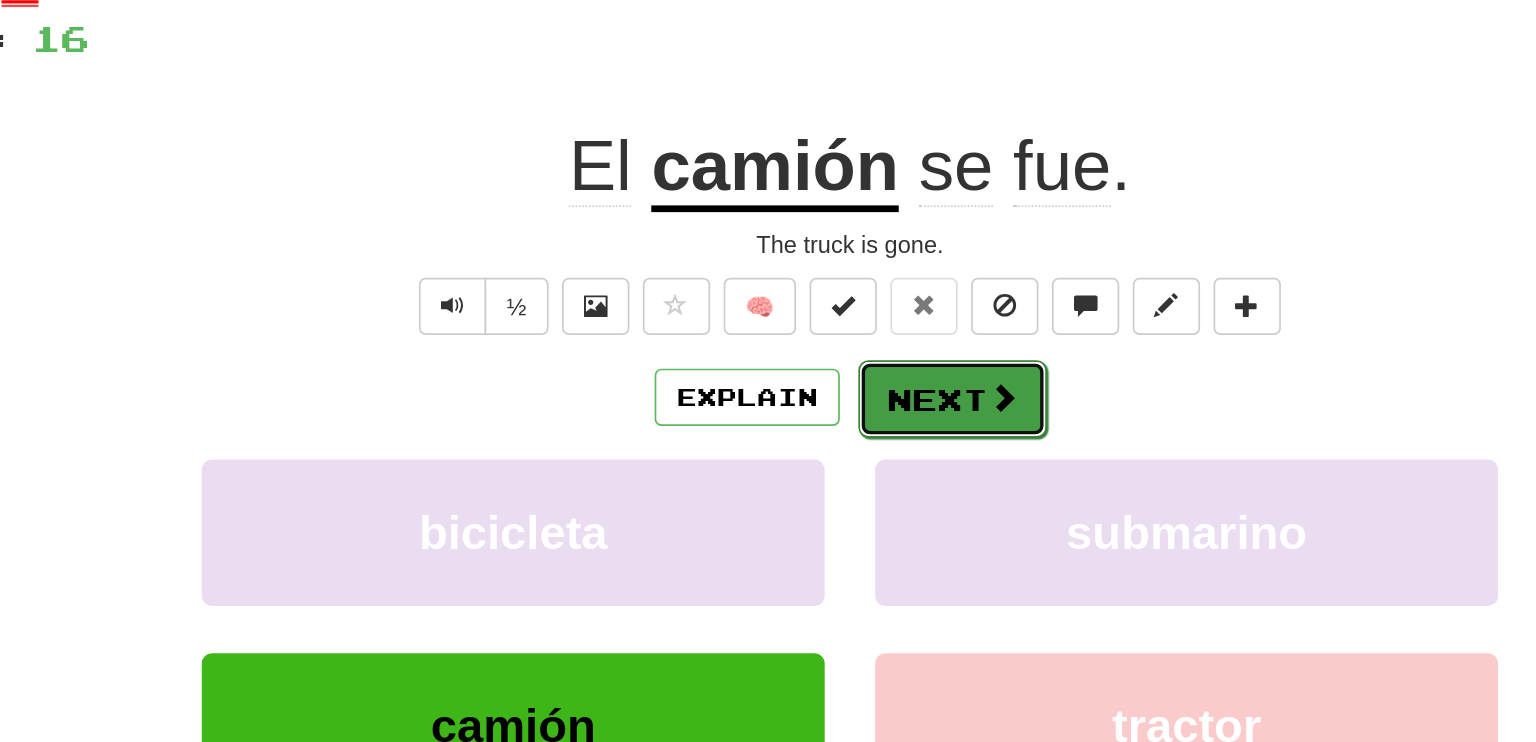 click on "Next" at bounding box center (829, 289) 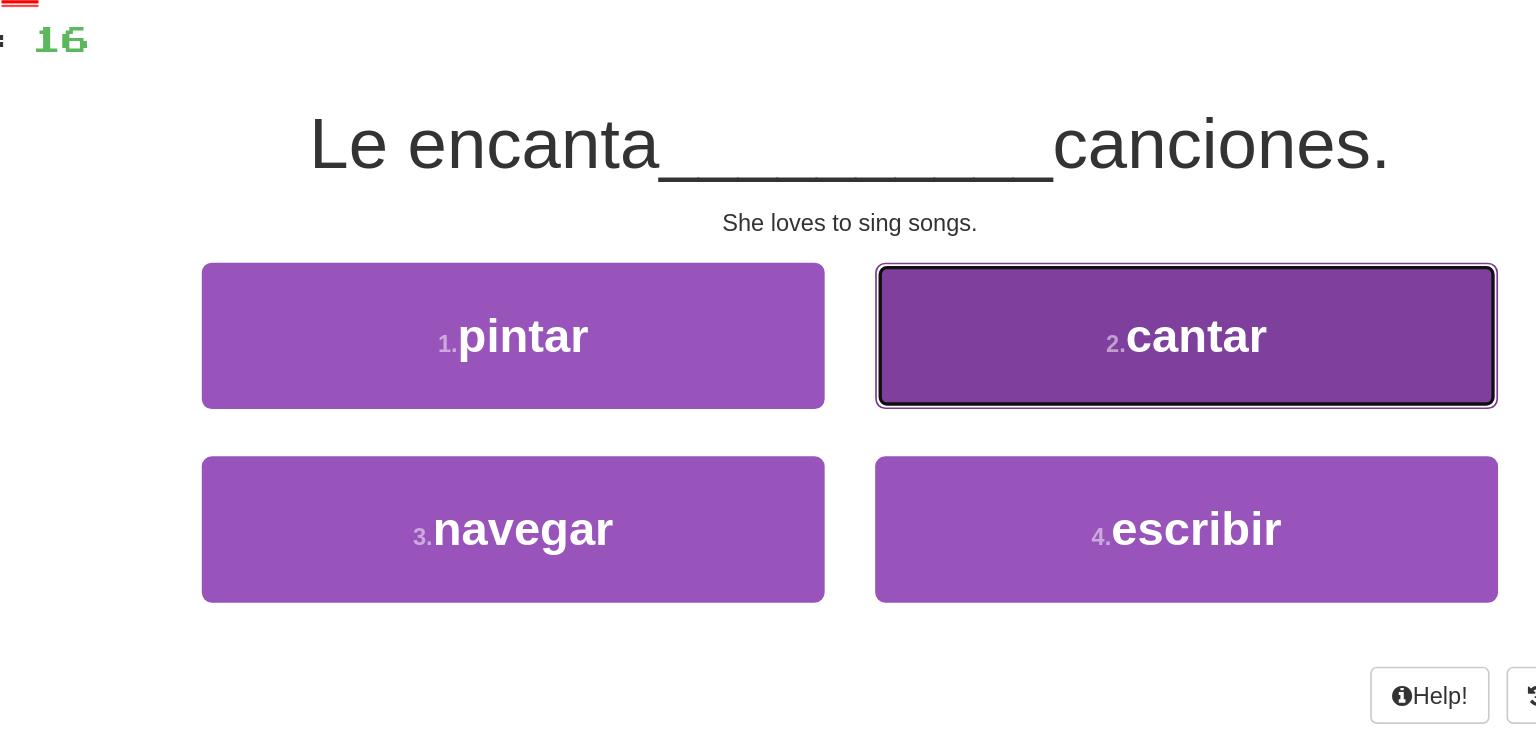 click on "cantar" at bounding box center [974, 251] 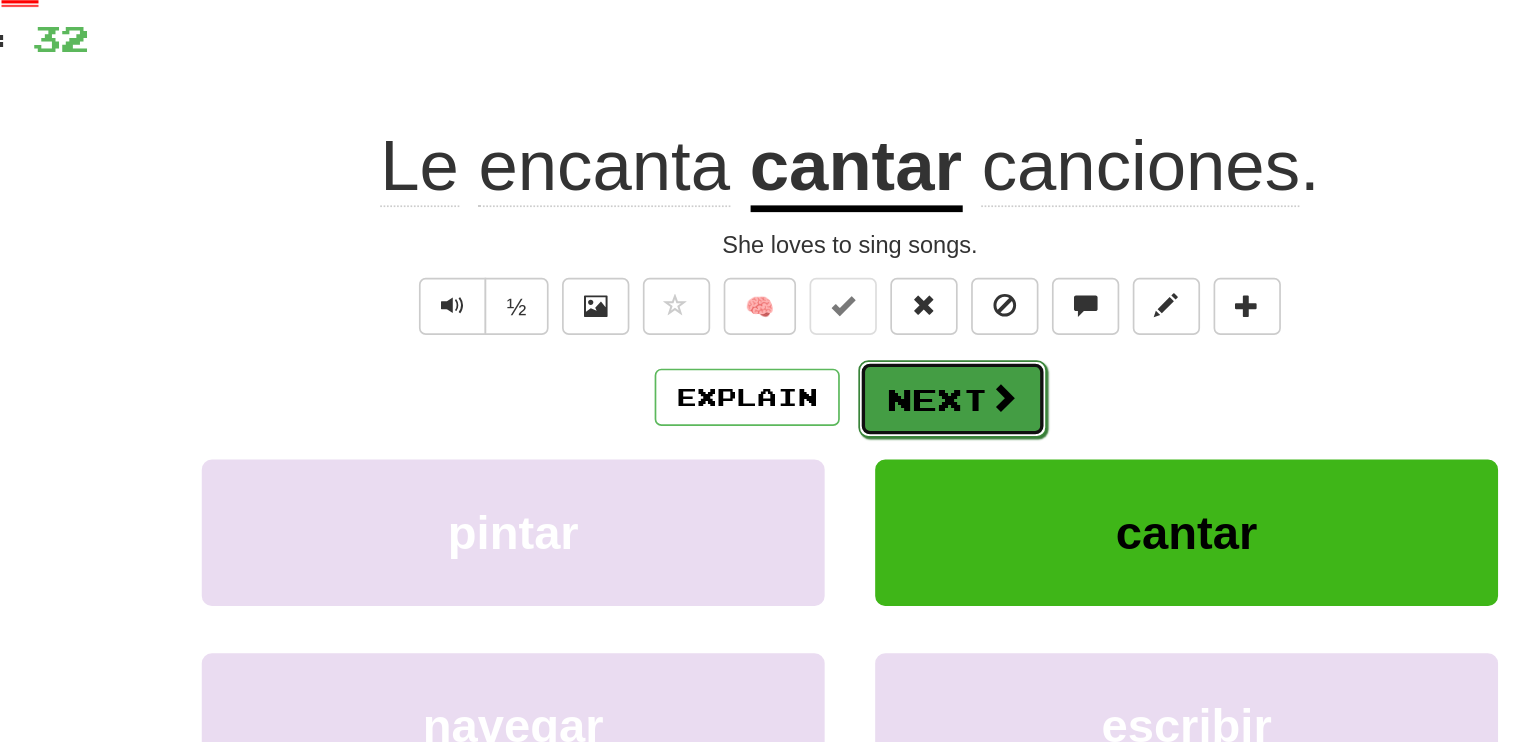 click on "Next" at bounding box center [829, 289] 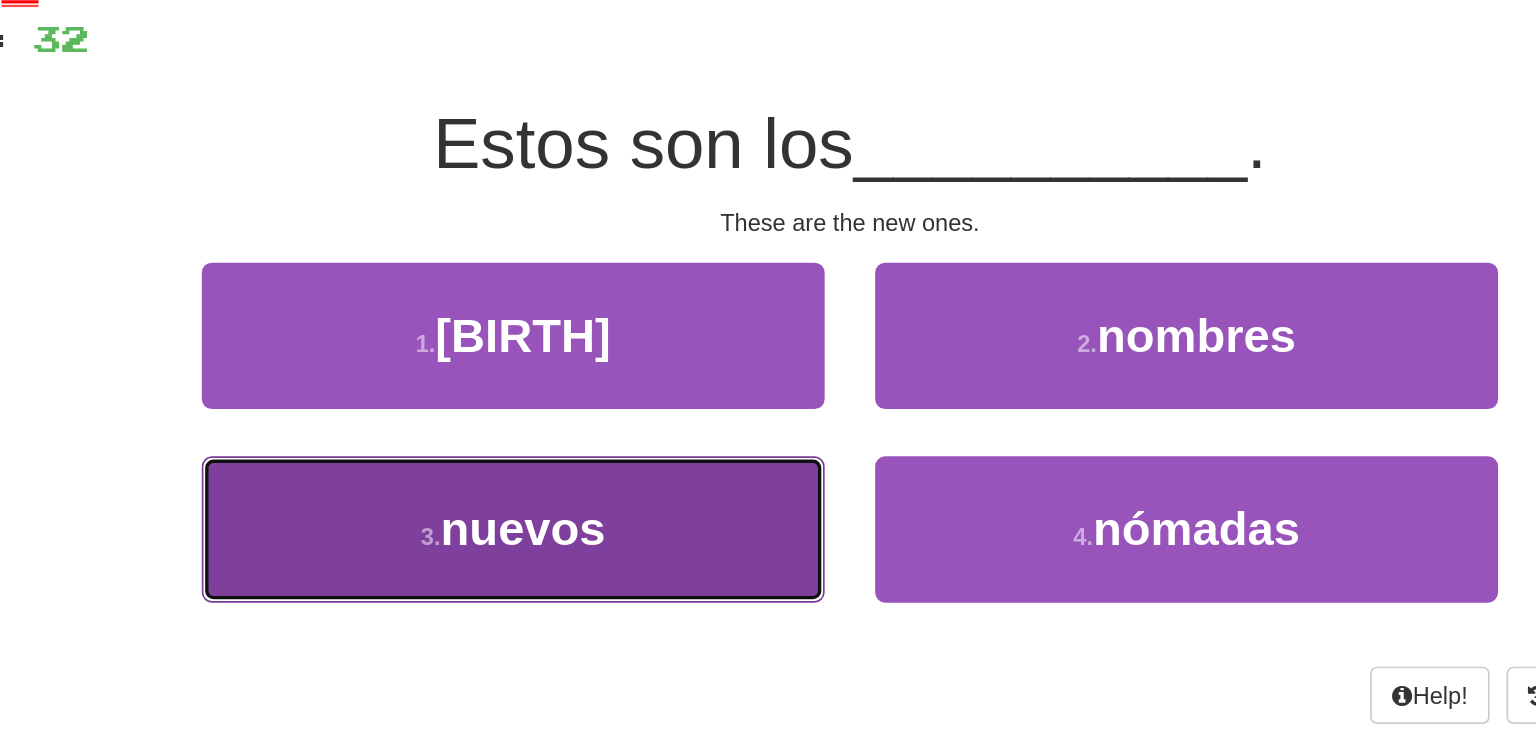 click on "3 .  nuevos" at bounding box center [568, 366] 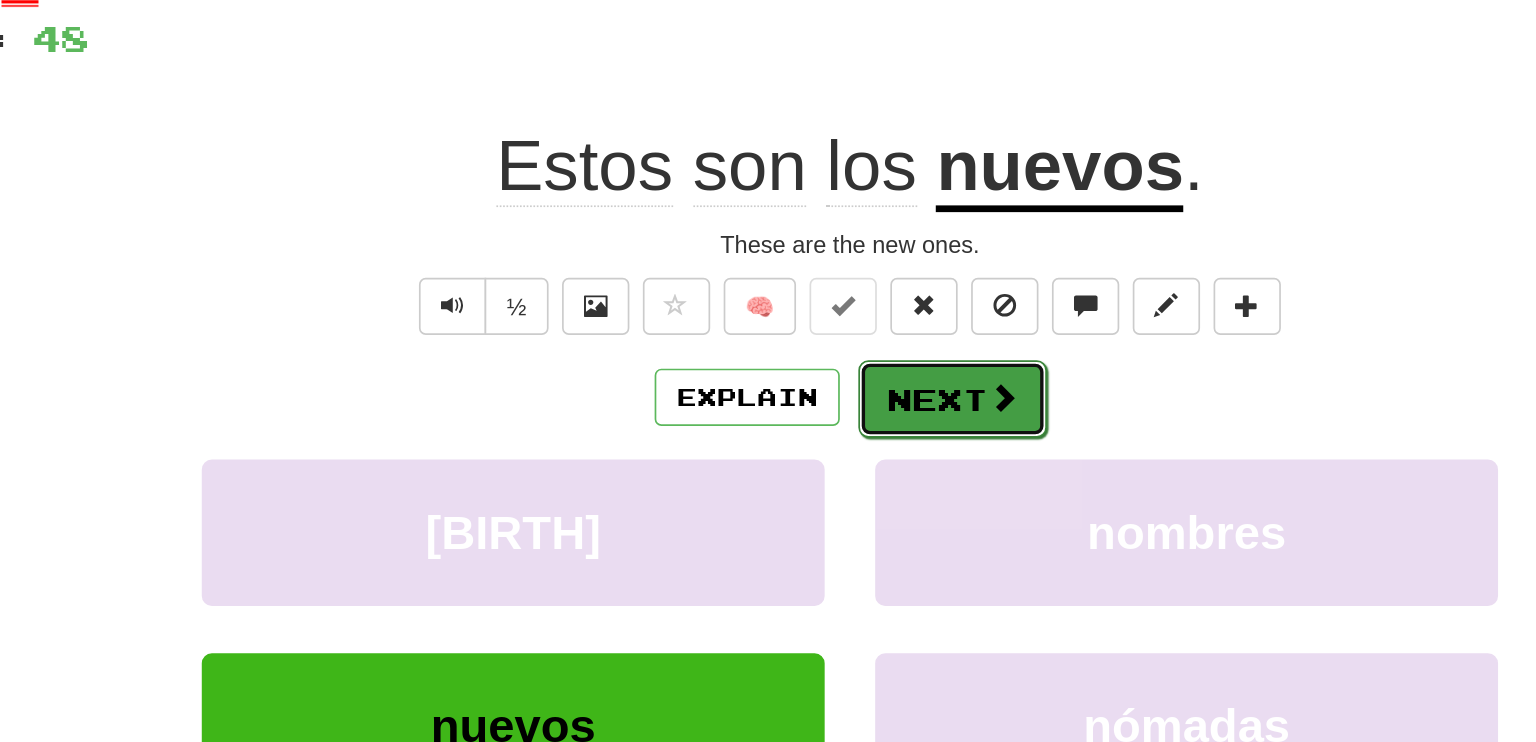 click on "Next" at bounding box center [829, 289] 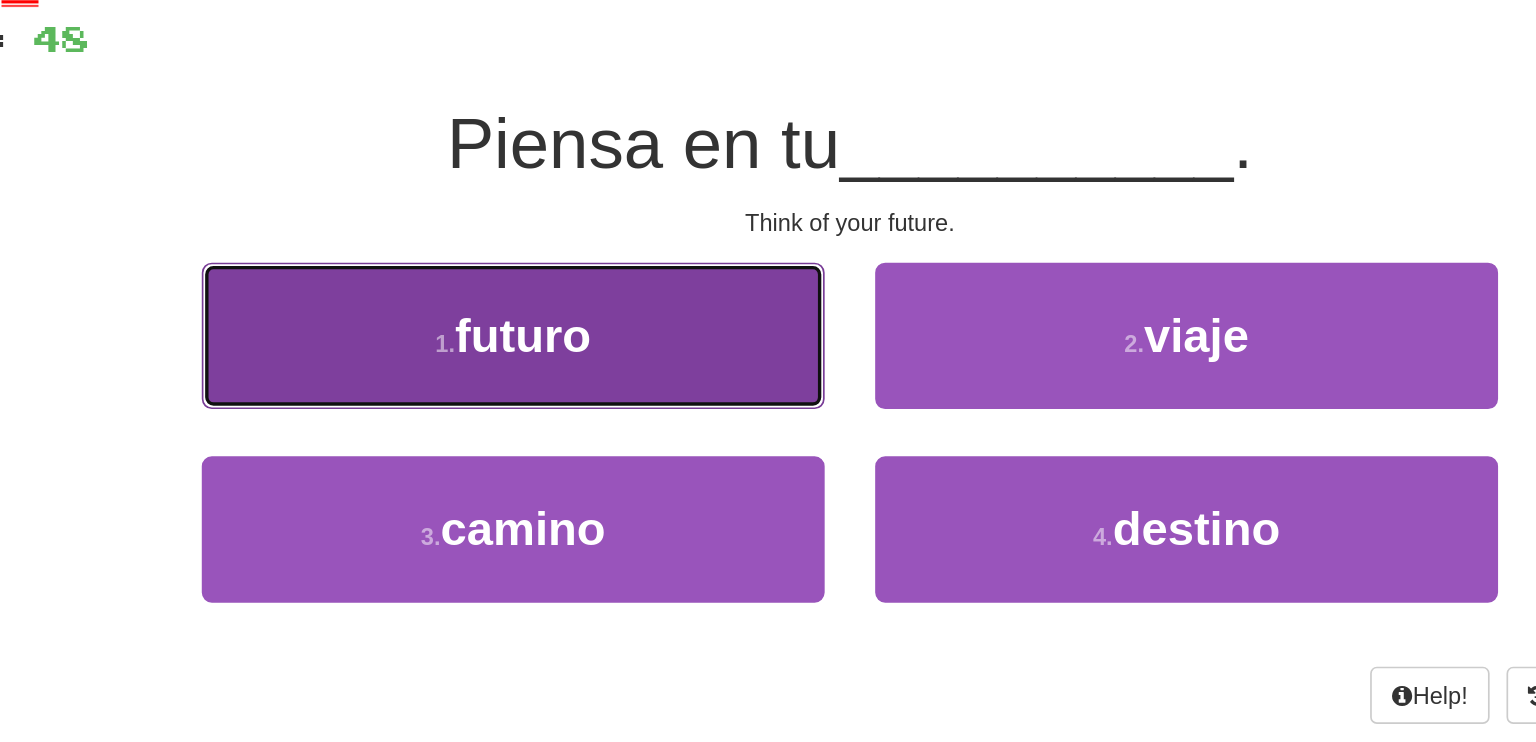 click on "futuro" at bounding box center (573, 251) 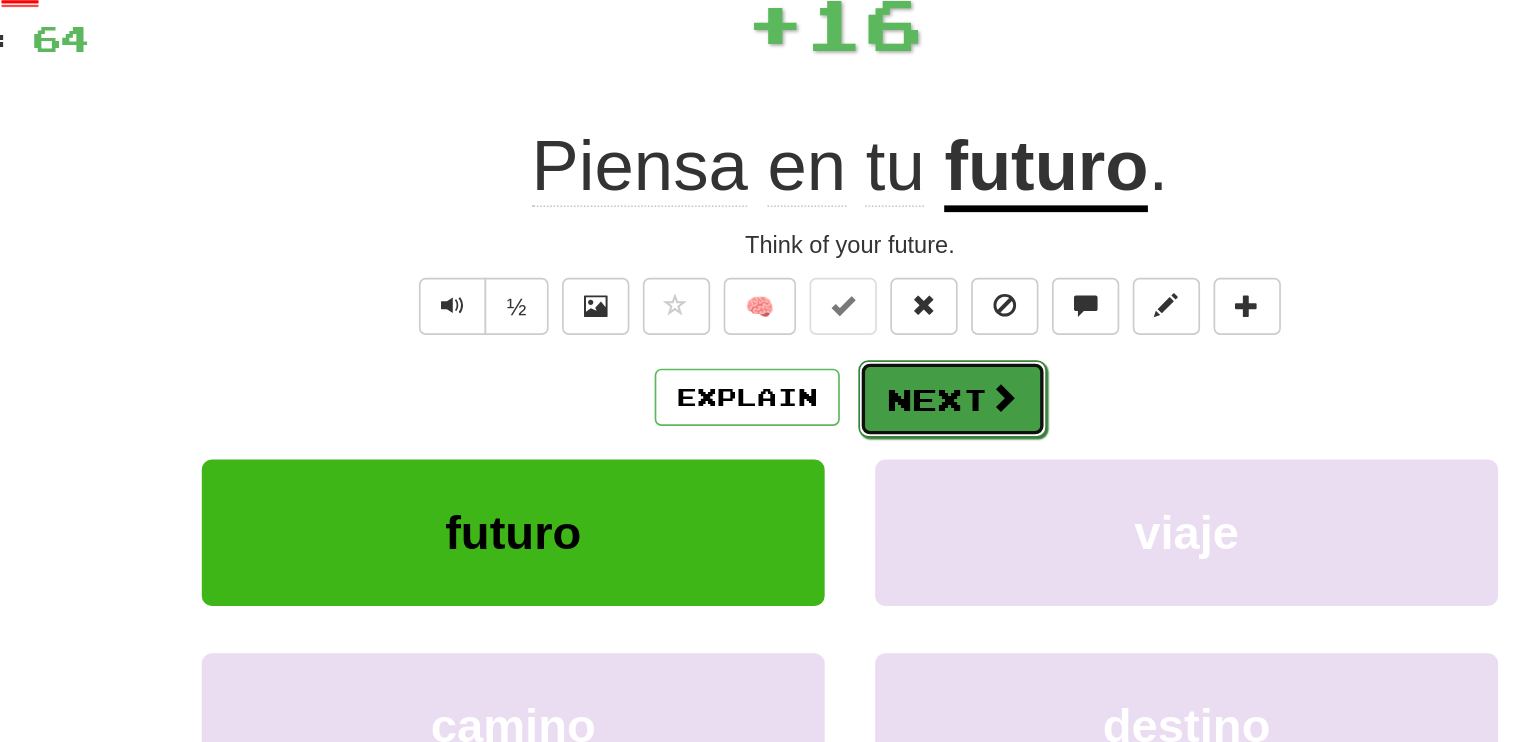 click on "Next" at bounding box center (829, 289) 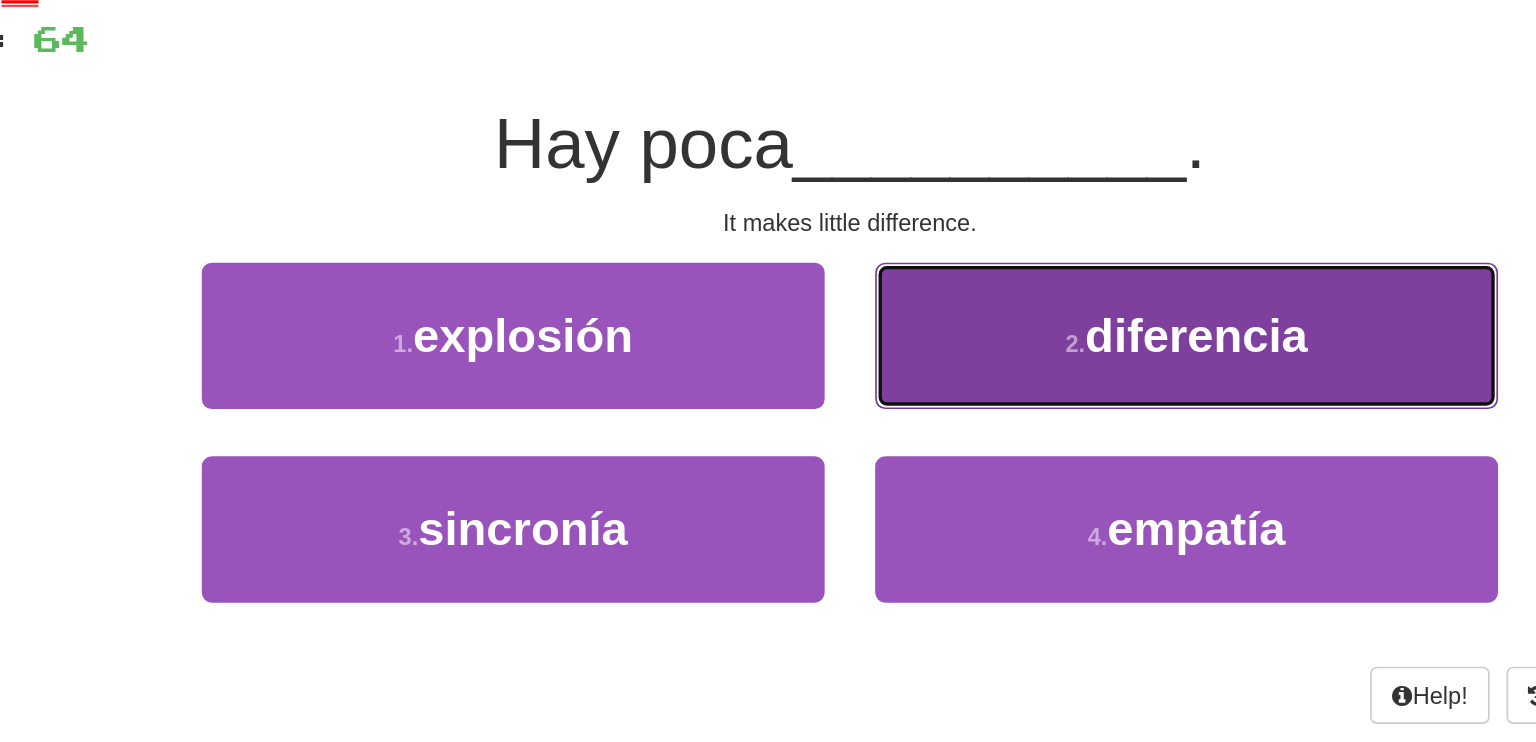 click on "2 .  diferencia" at bounding box center [968, 251] 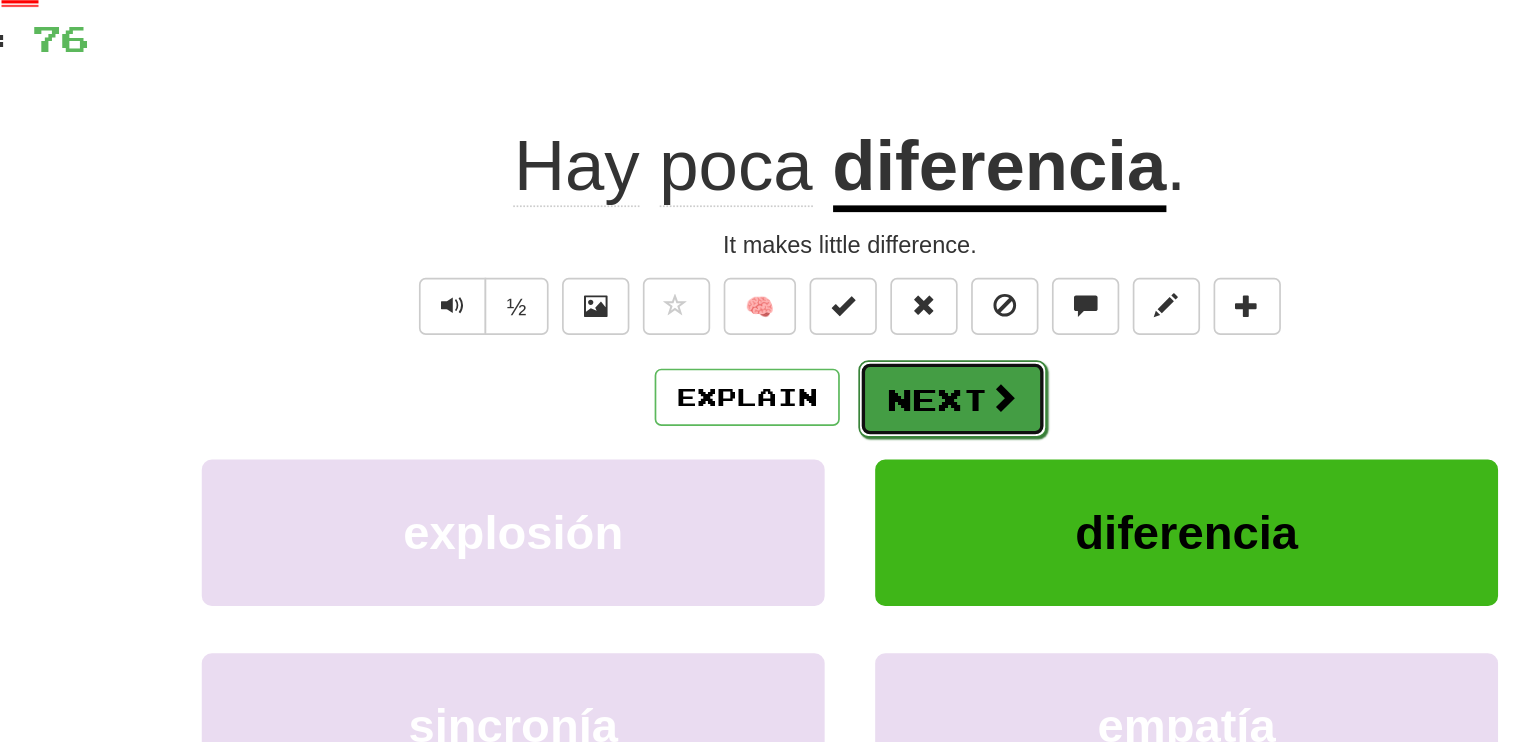 click on "Next" at bounding box center (829, 289) 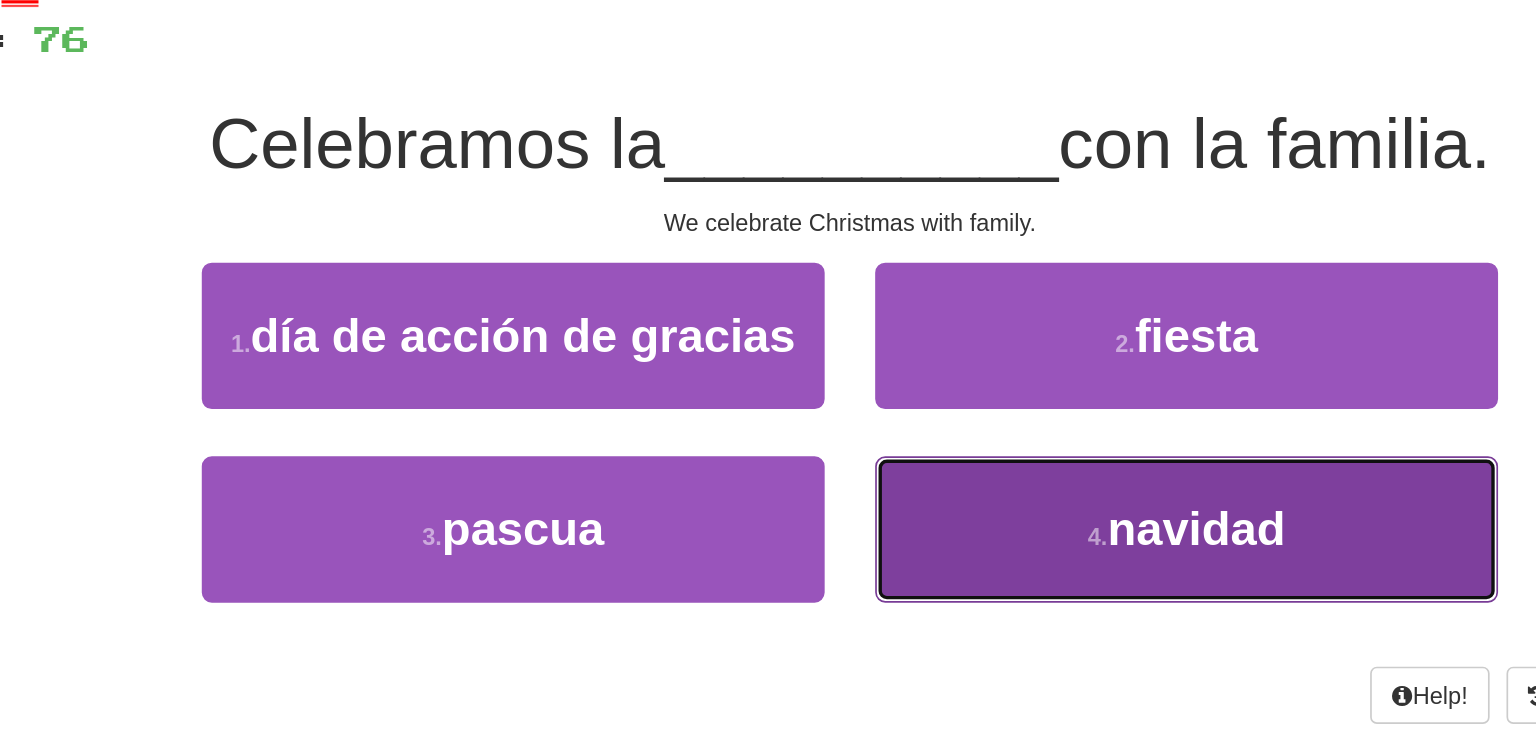 click on "navidad" at bounding box center [974, 366] 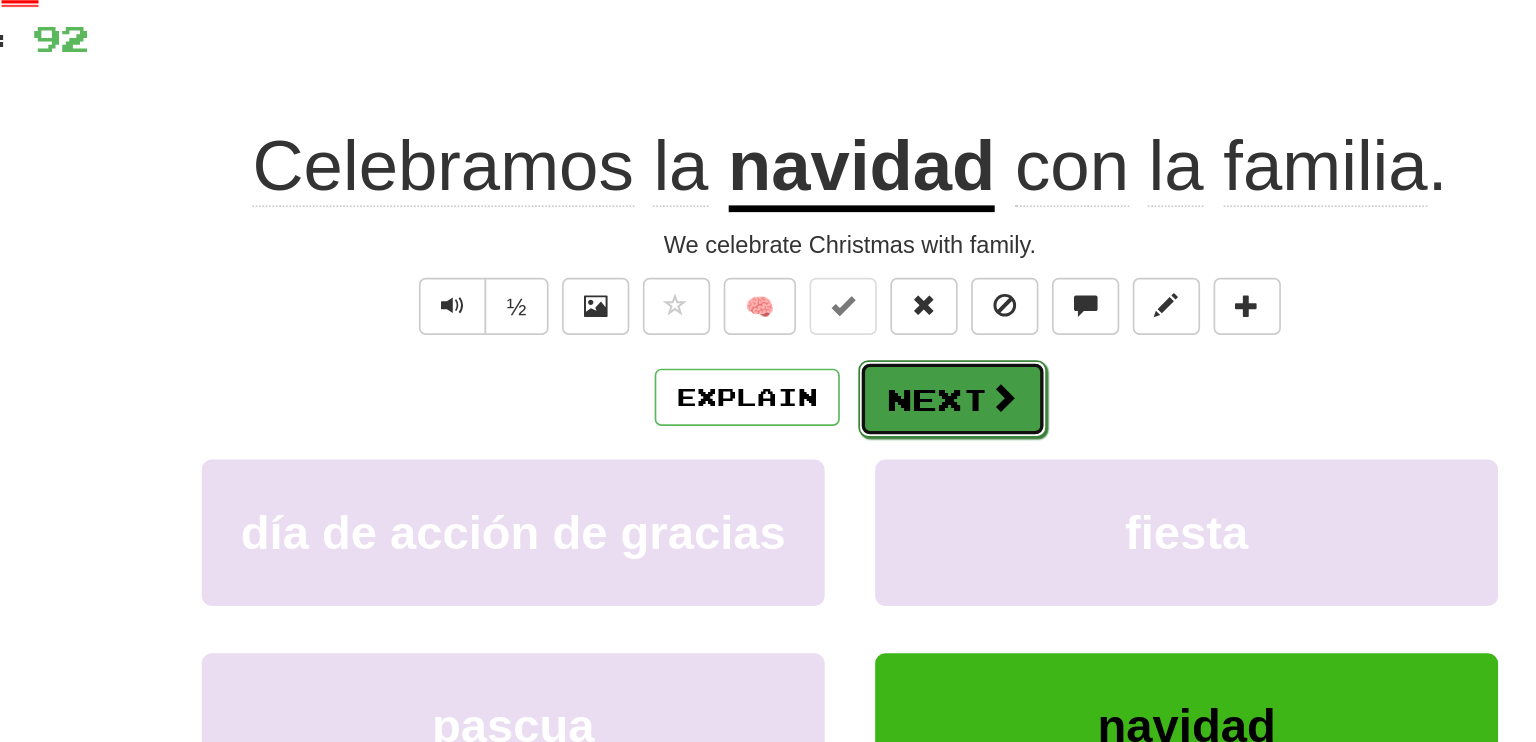 click at bounding box center (859, 288) 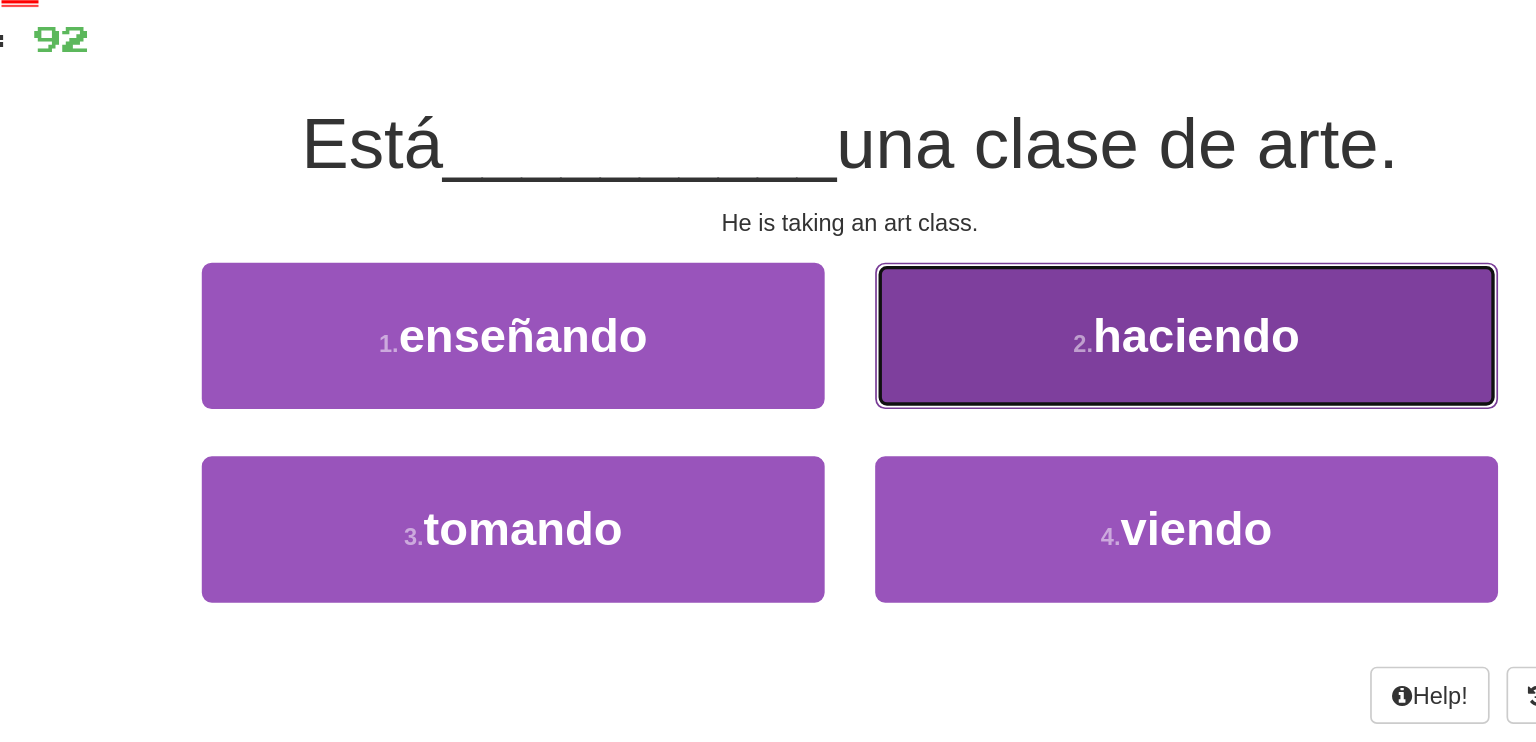 click on "haciendo" at bounding box center (973, 251) 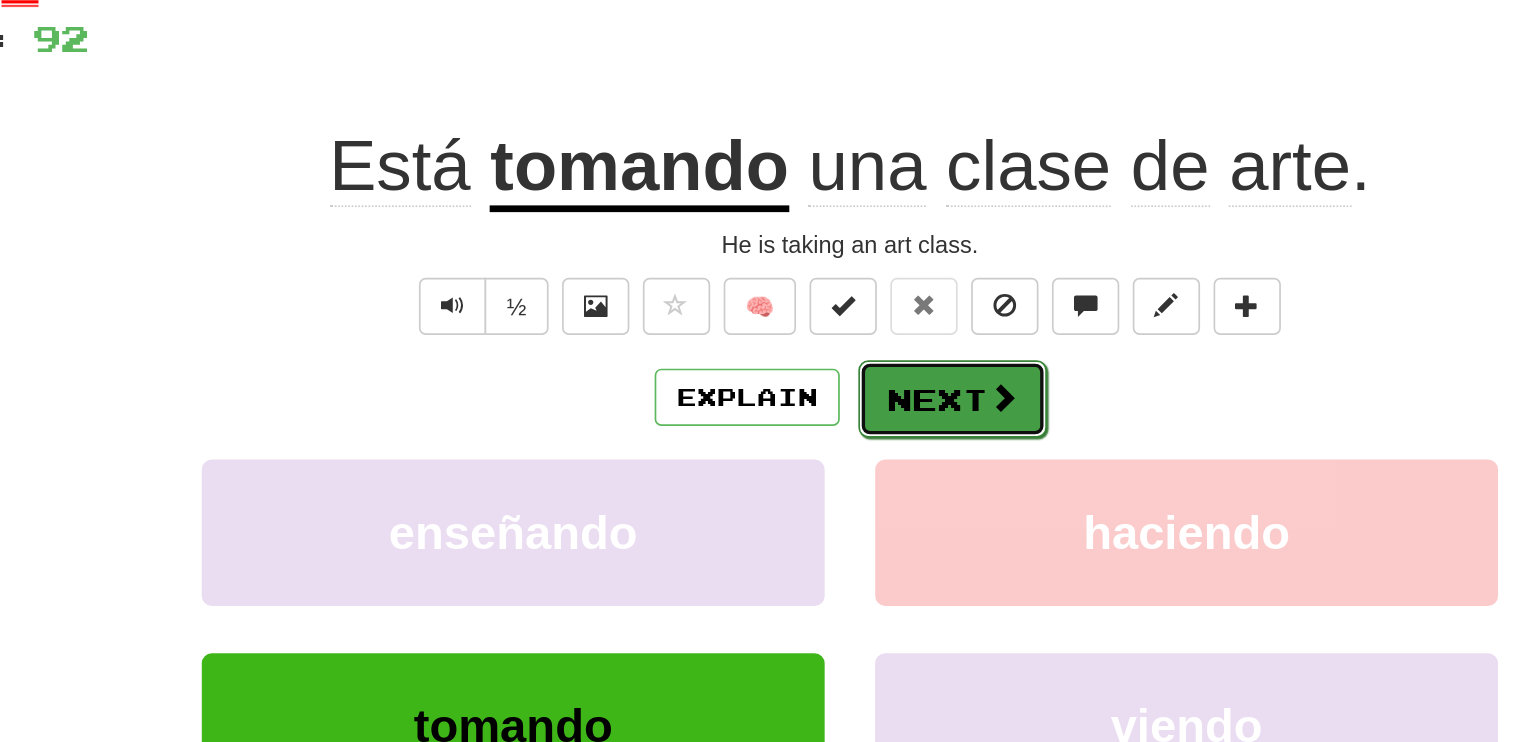 click on "Next" at bounding box center [829, 289] 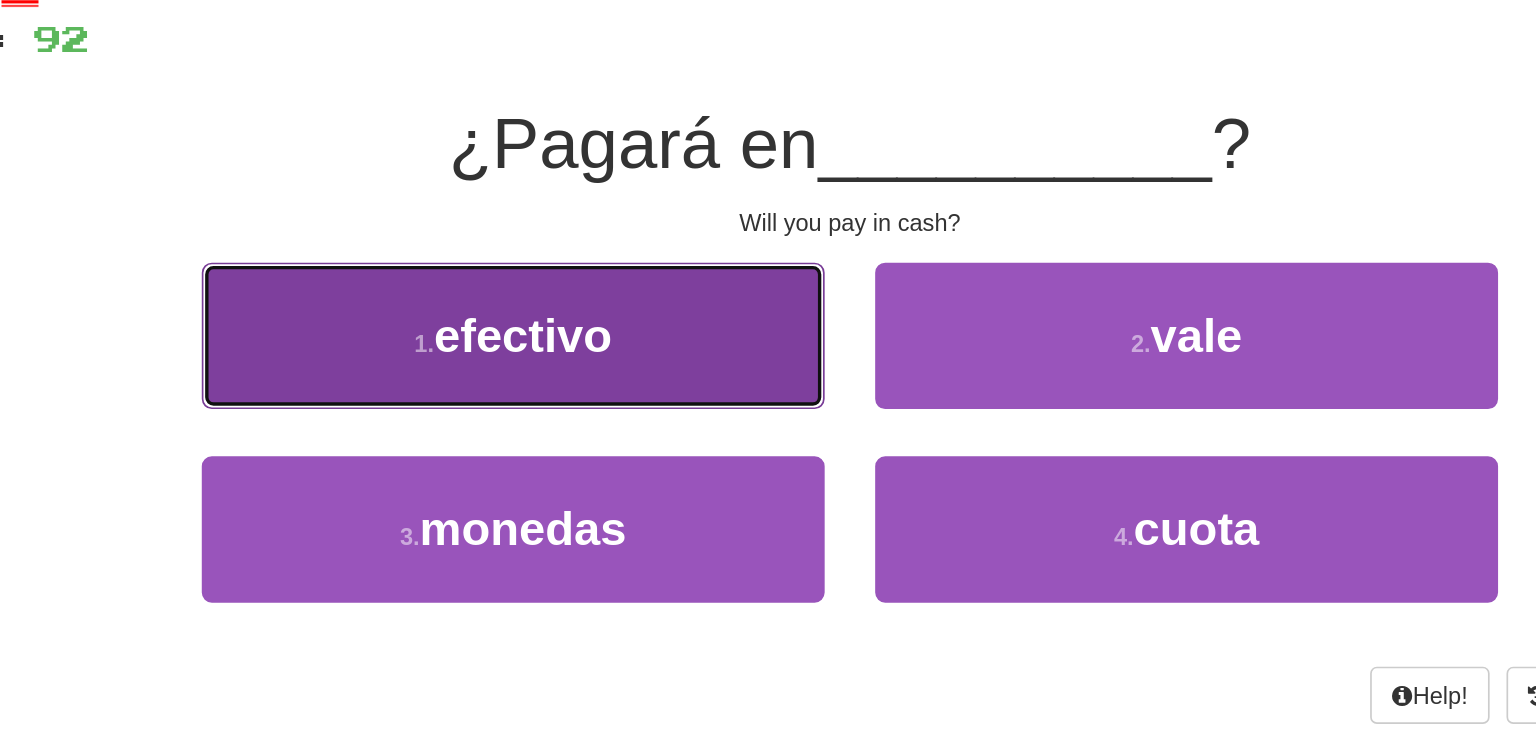 click on "1 .  efectivo" at bounding box center [568, 251] 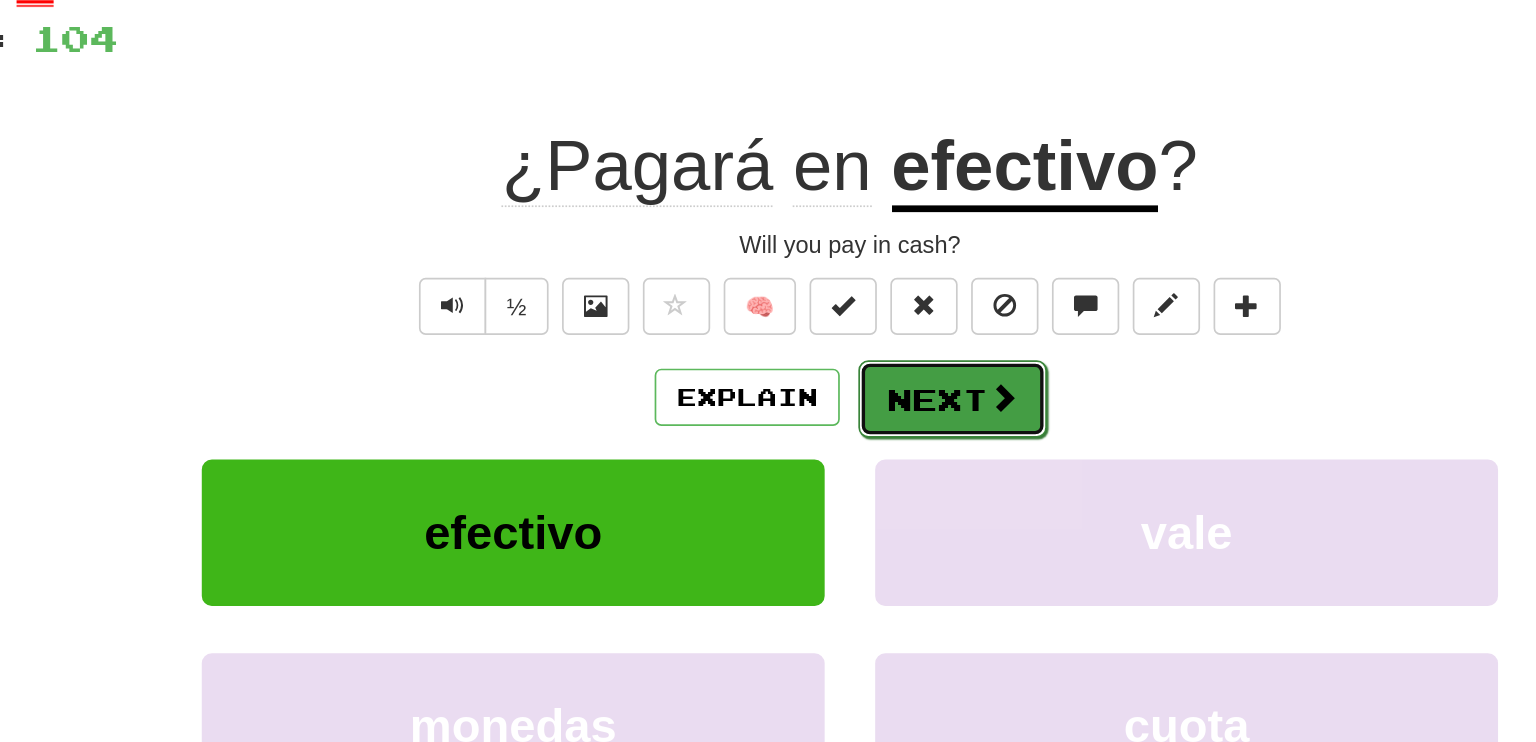 click on "Next" at bounding box center (829, 289) 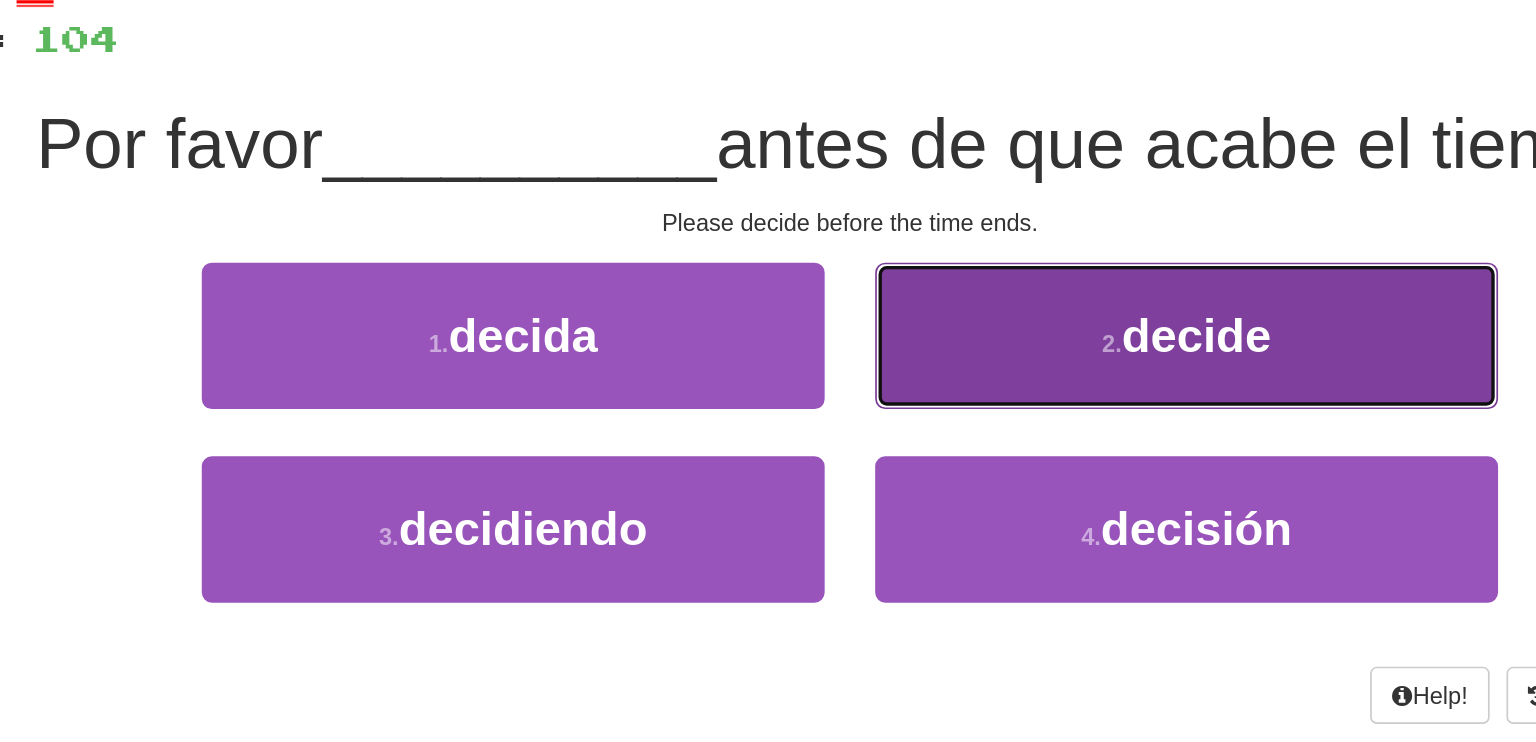 click on "2 .  decide" at bounding box center (968, 251) 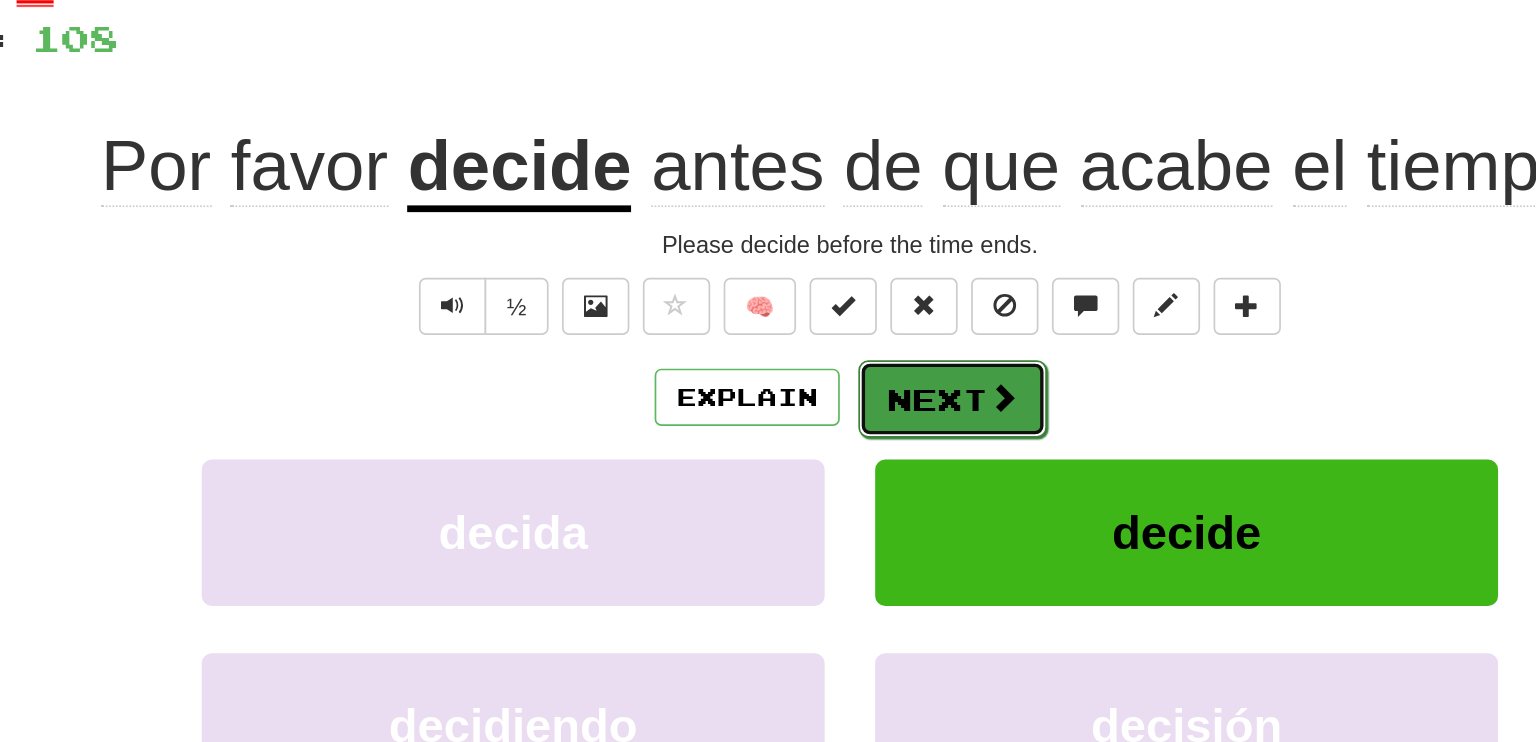 click on "Next" at bounding box center [829, 289] 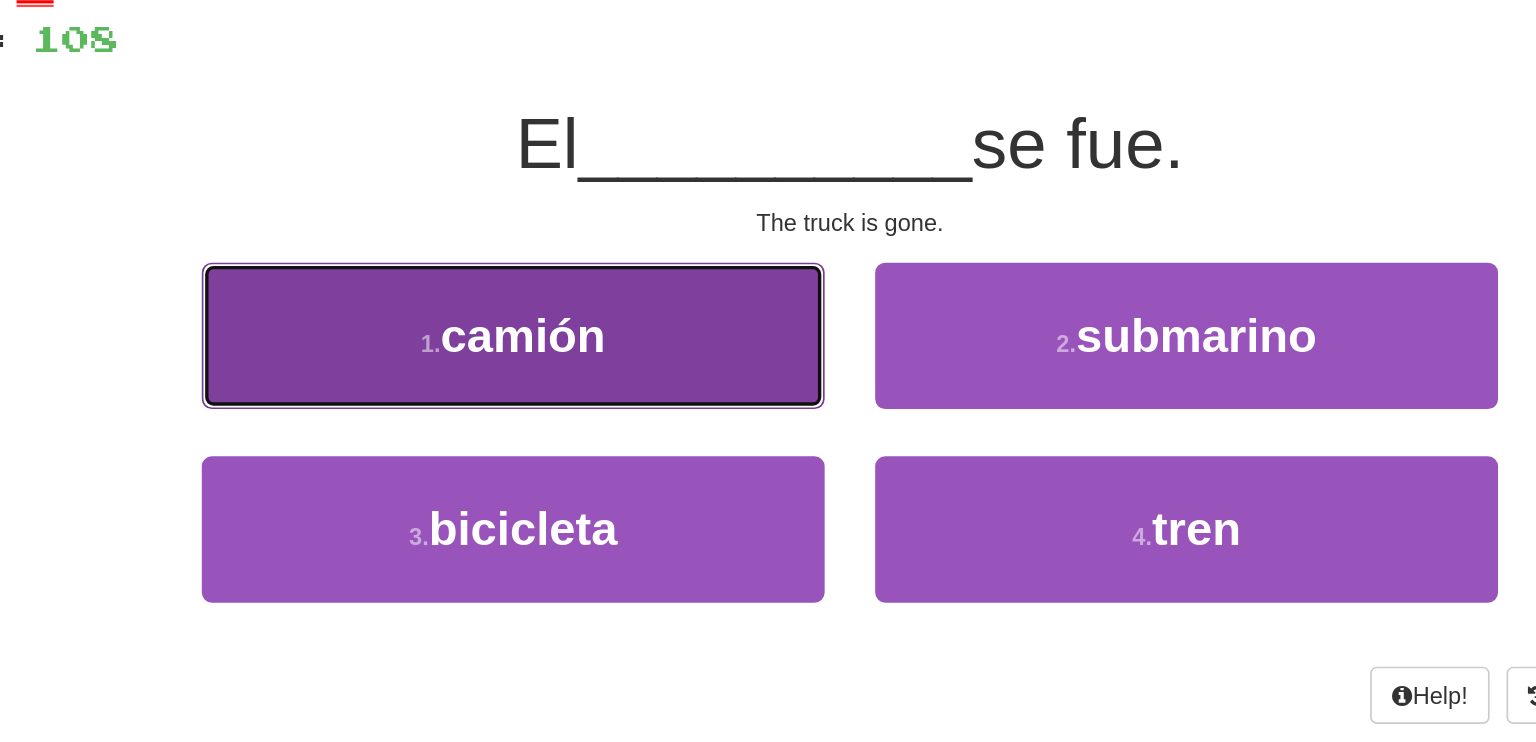click on "1 .  camión" at bounding box center (568, 251) 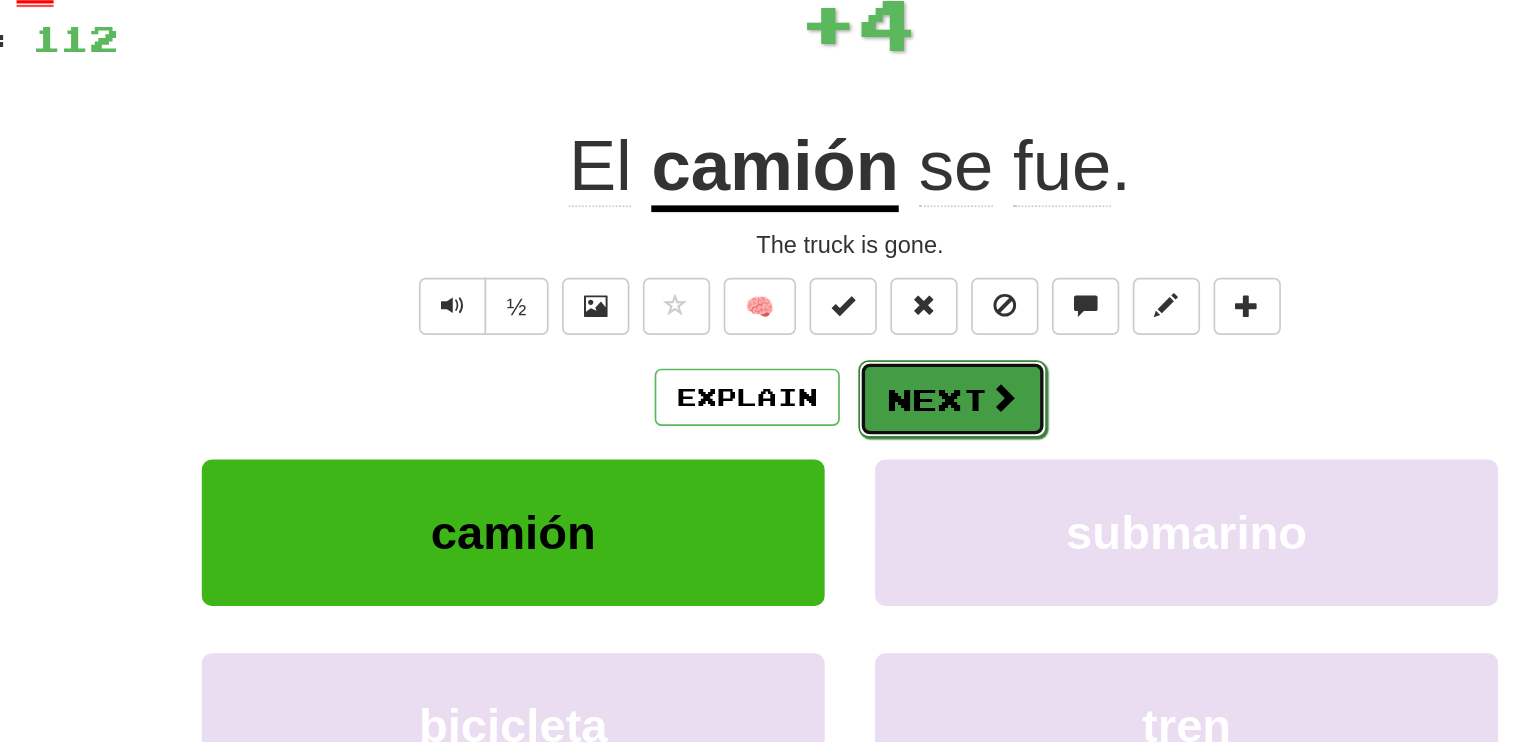 click on "Next" at bounding box center (829, 289) 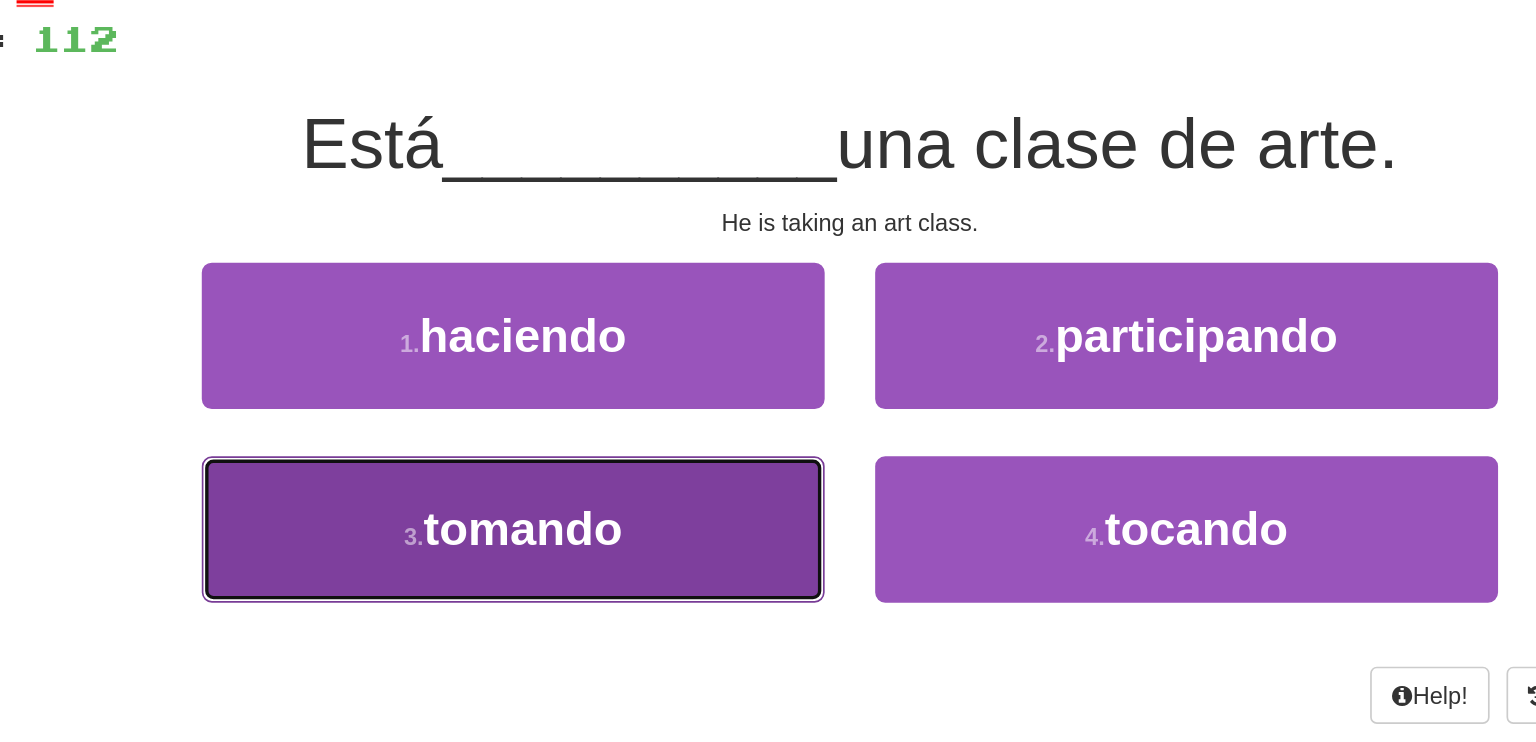 click on "tomando" at bounding box center (574, 366) 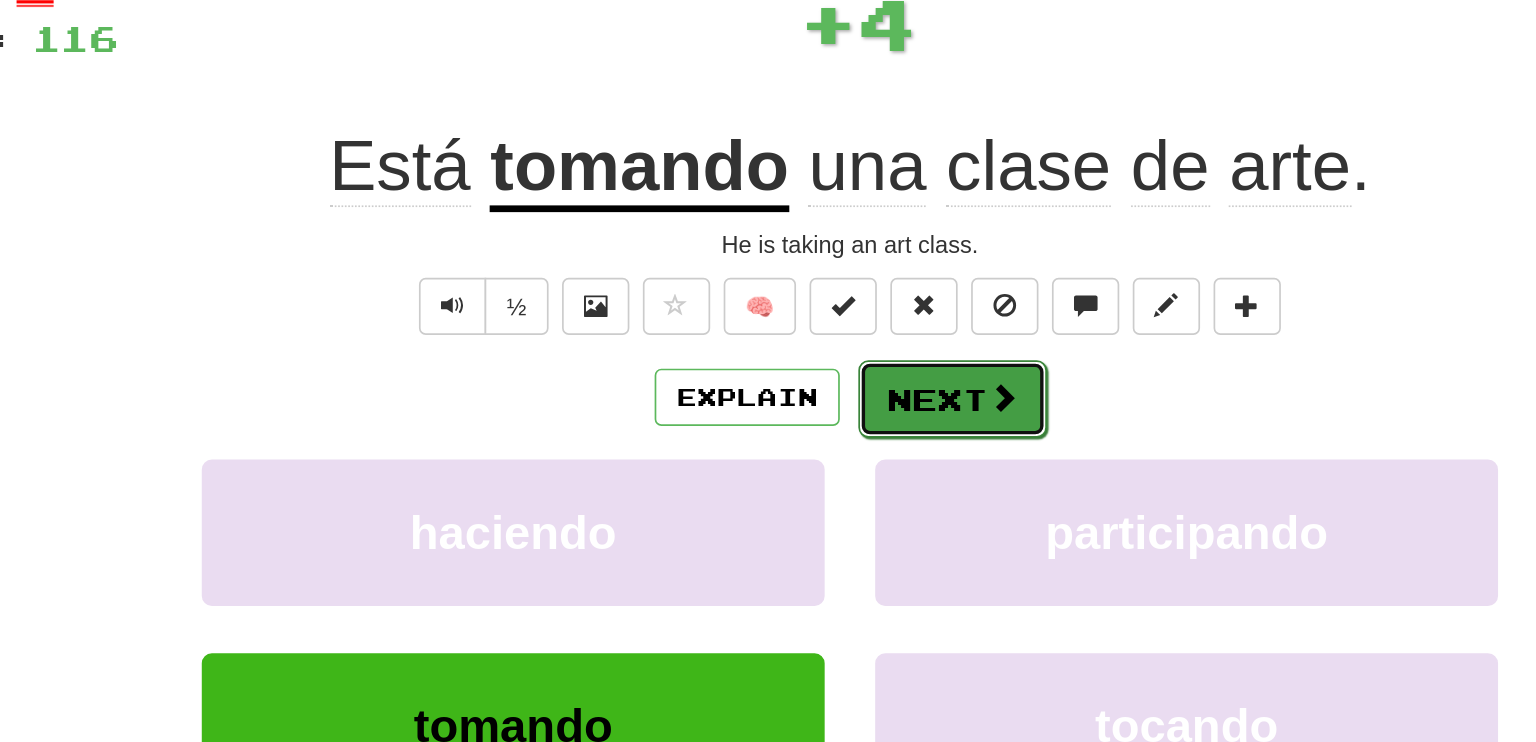 click on "Next" at bounding box center (829, 289) 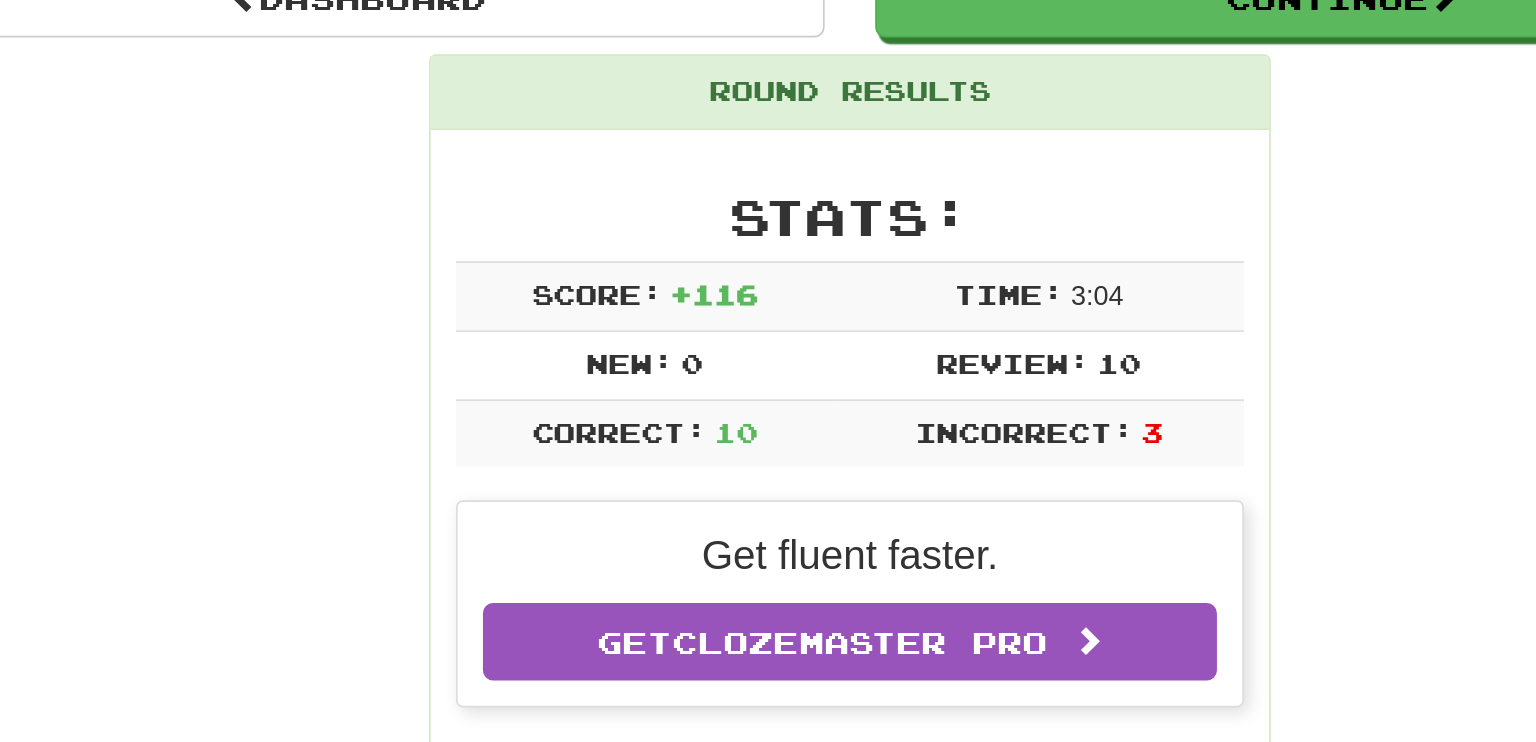 scroll, scrollTop: 174, scrollLeft: 0, axis: vertical 